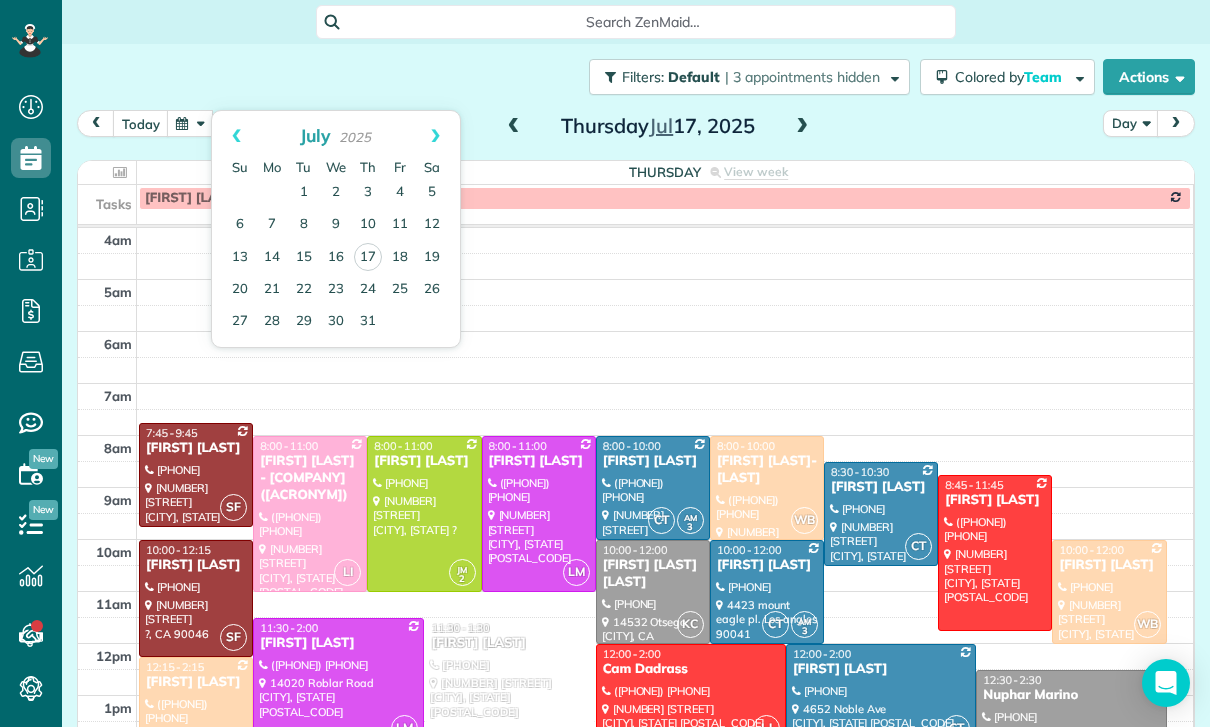 scroll, scrollTop: 64, scrollLeft: 0, axis: vertical 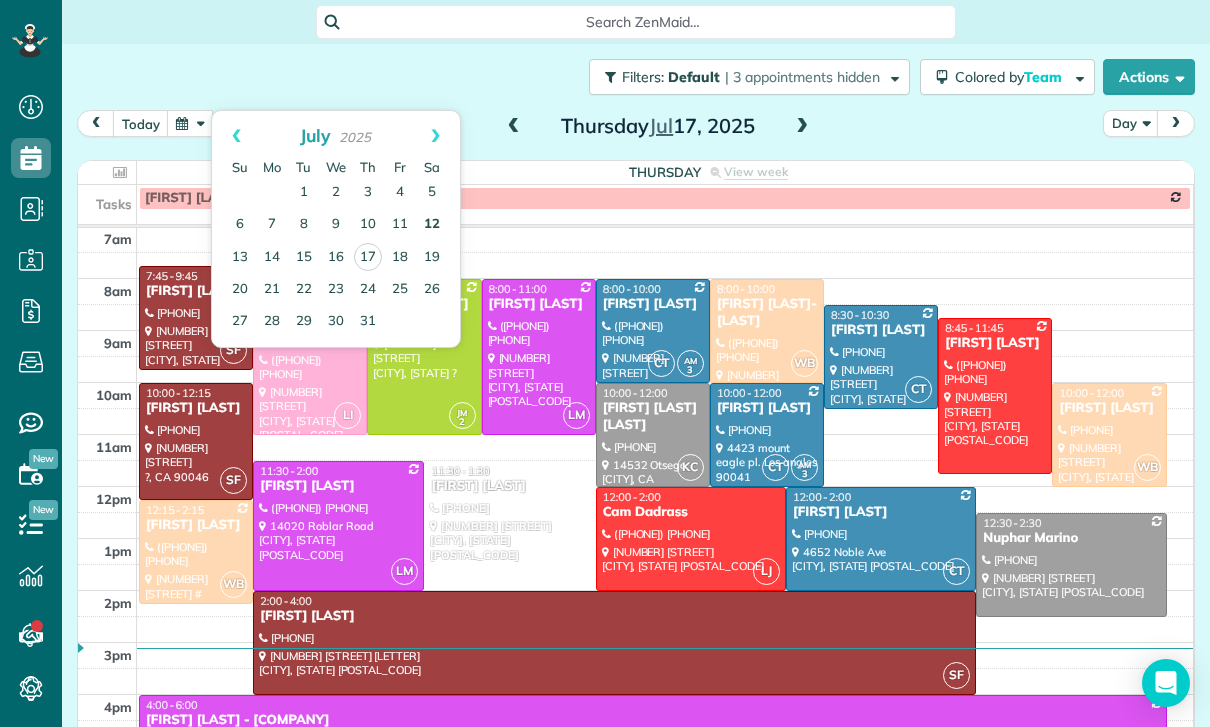 click on "12" at bounding box center (432, 225) 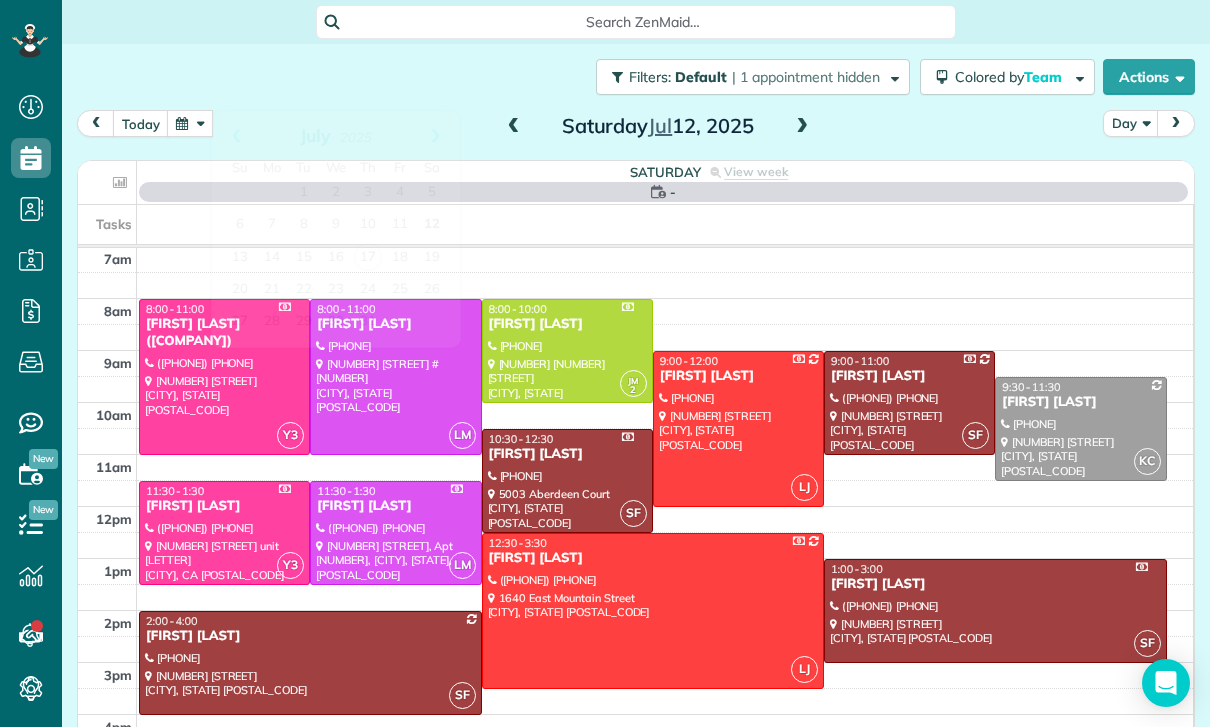 scroll, scrollTop: 157, scrollLeft: 0, axis: vertical 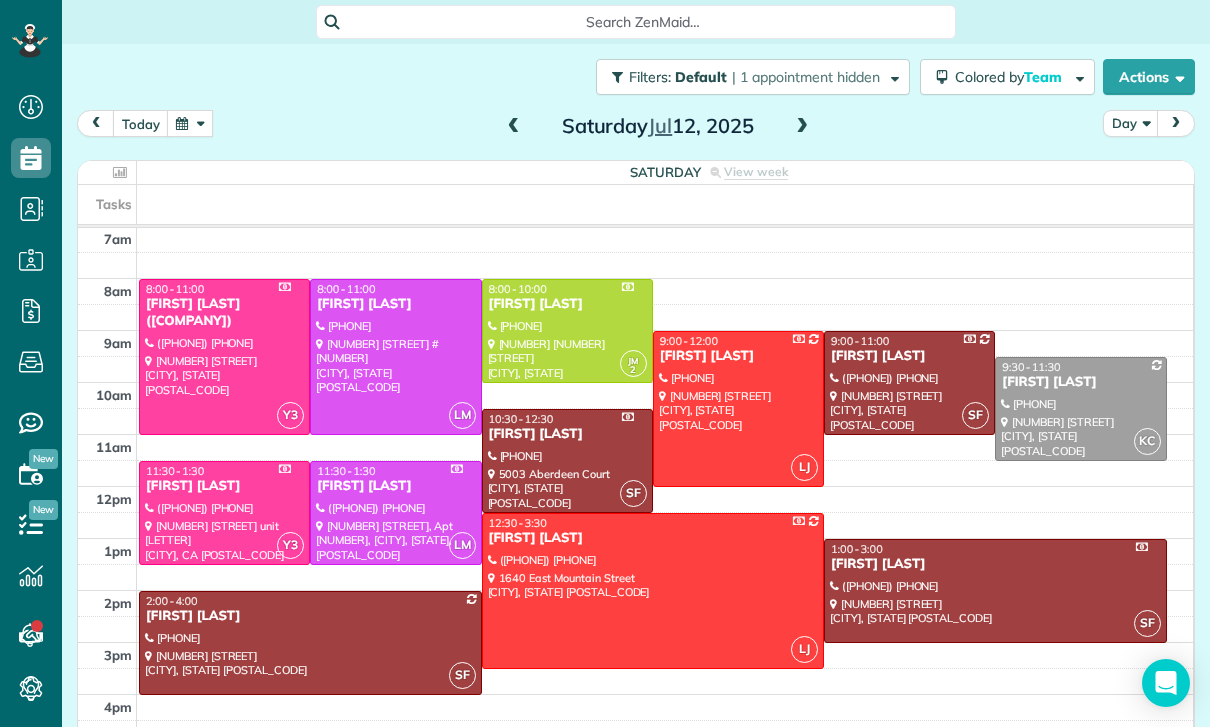 click on "[FIRST] [LAST]" at bounding box center [1080, 382] 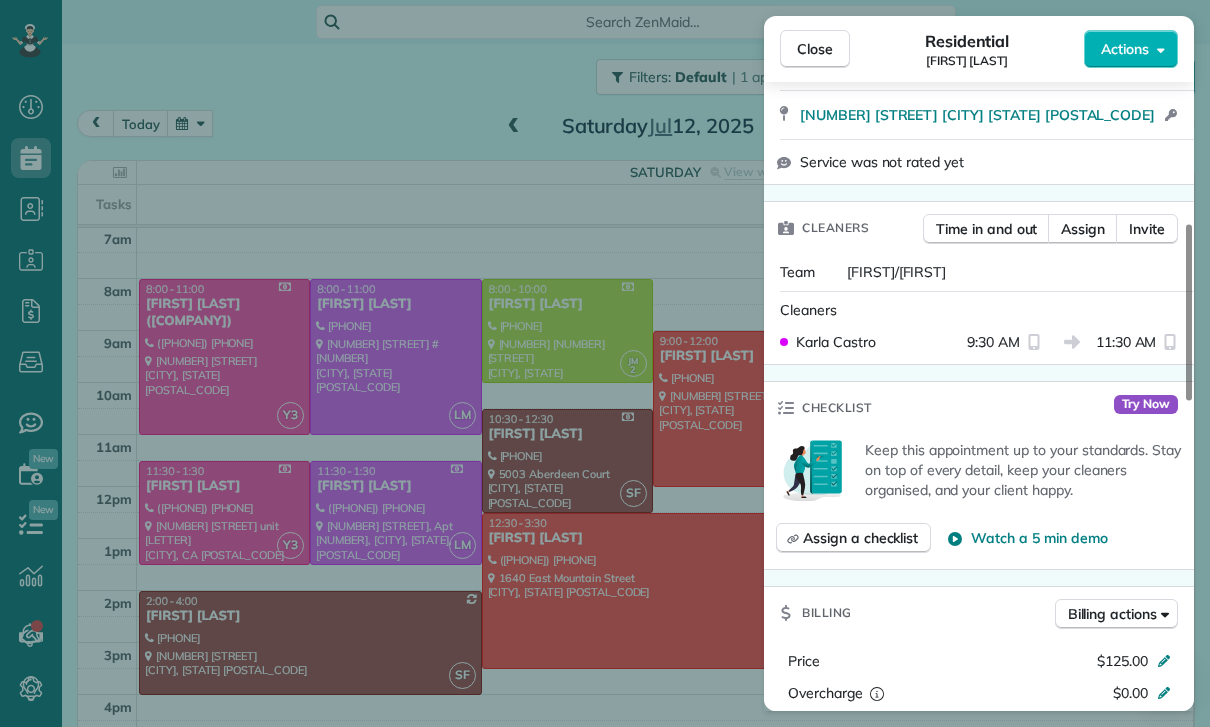 scroll, scrollTop: 677, scrollLeft: 0, axis: vertical 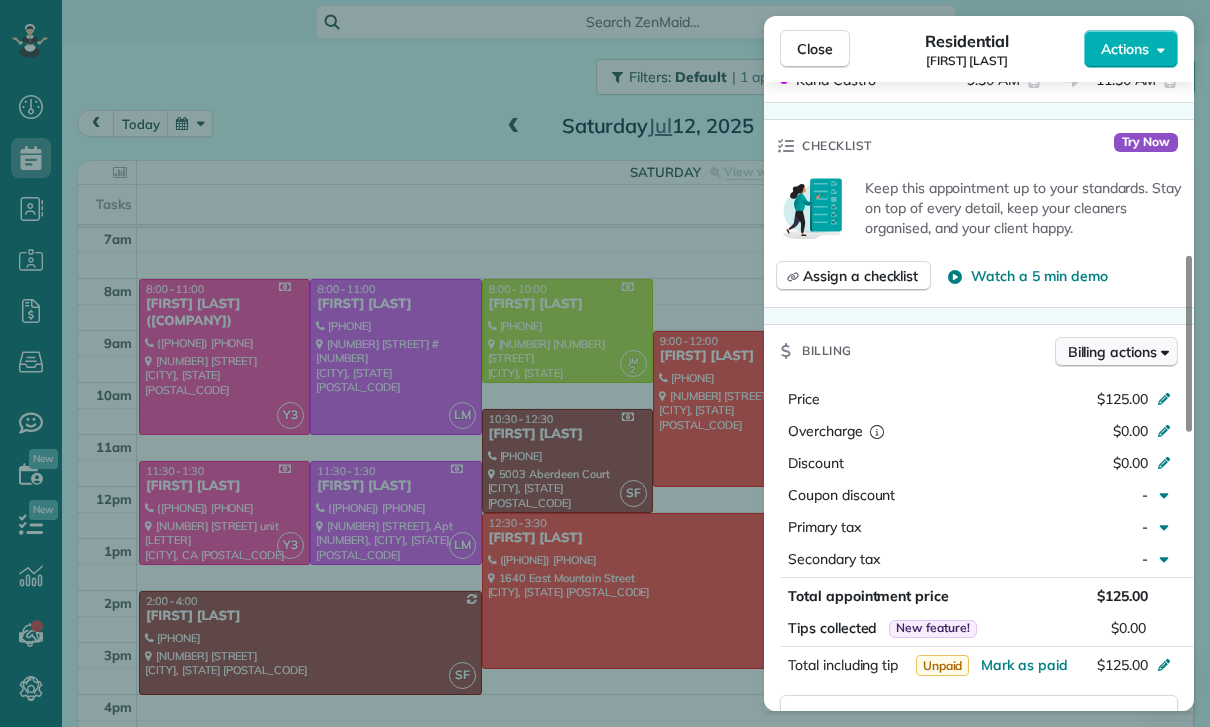 click on "Billing actions" at bounding box center [1116, 352] 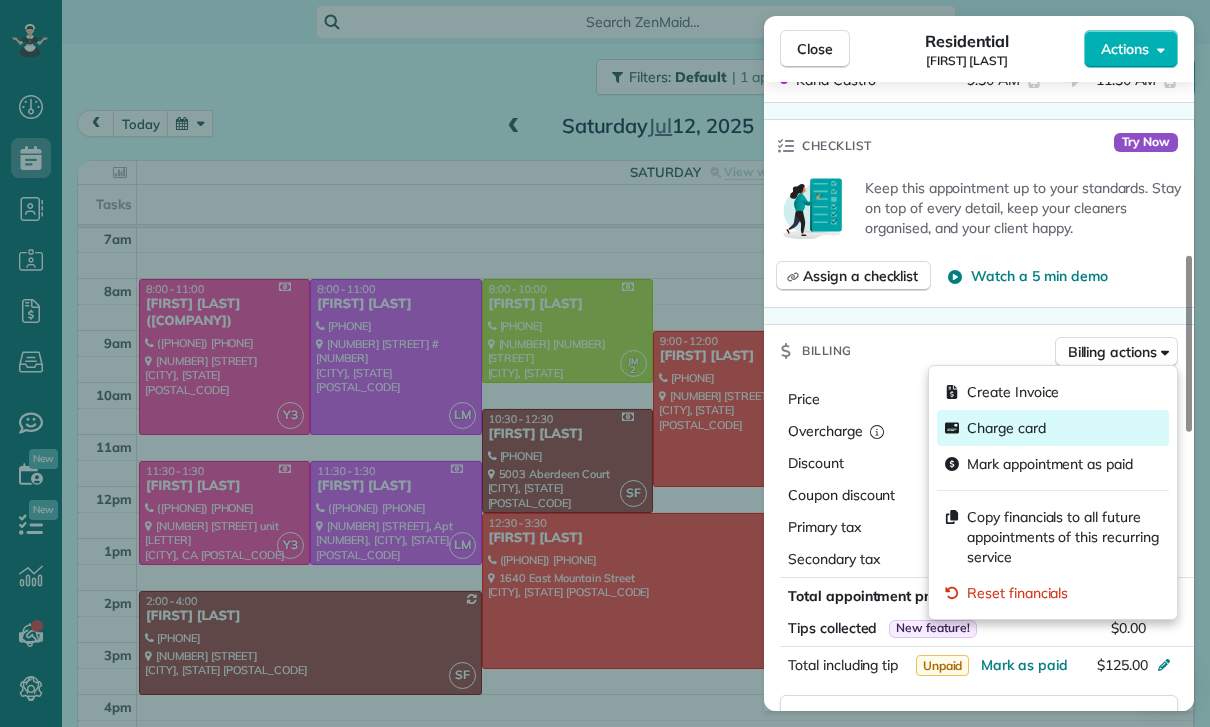 click on "Charge card" at bounding box center (1006, 428) 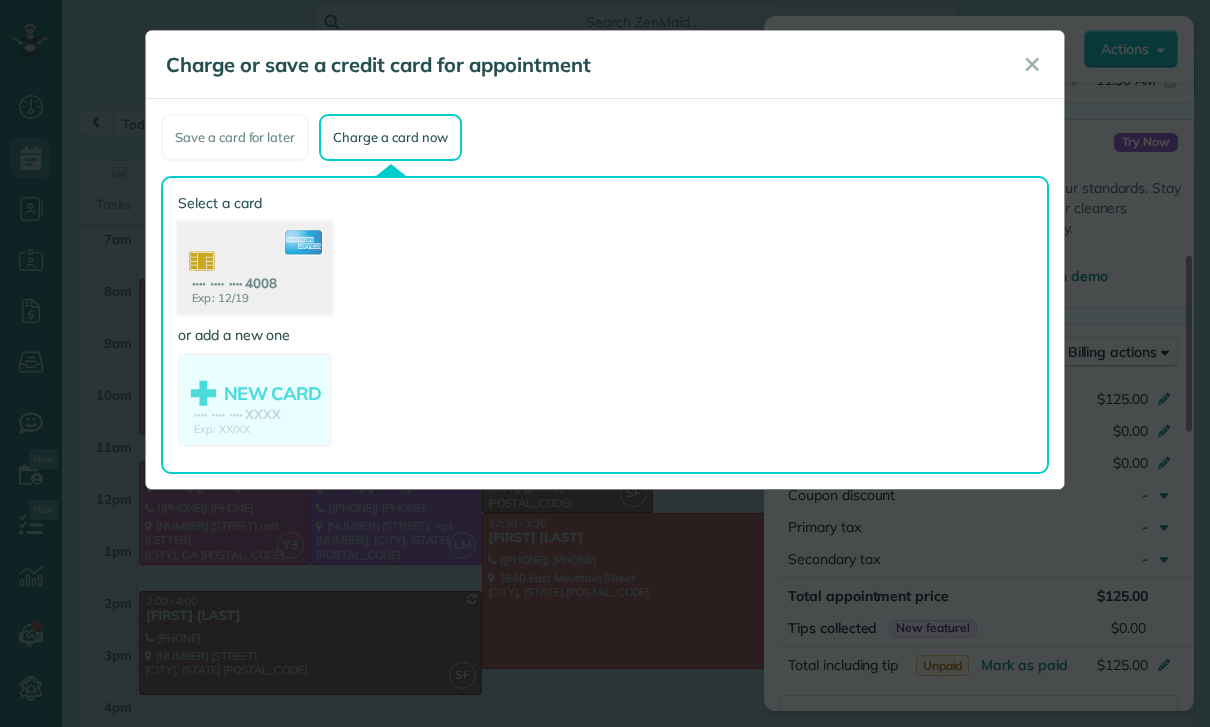 click 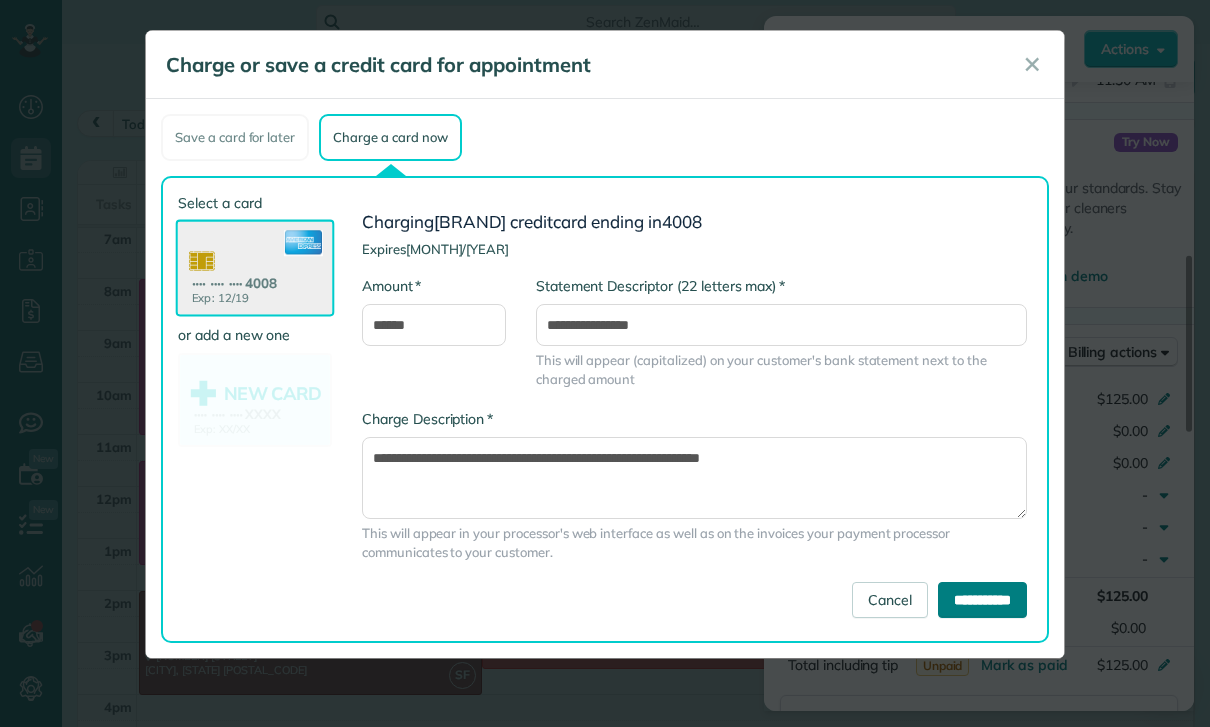 click on "**********" at bounding box center [982, 600] 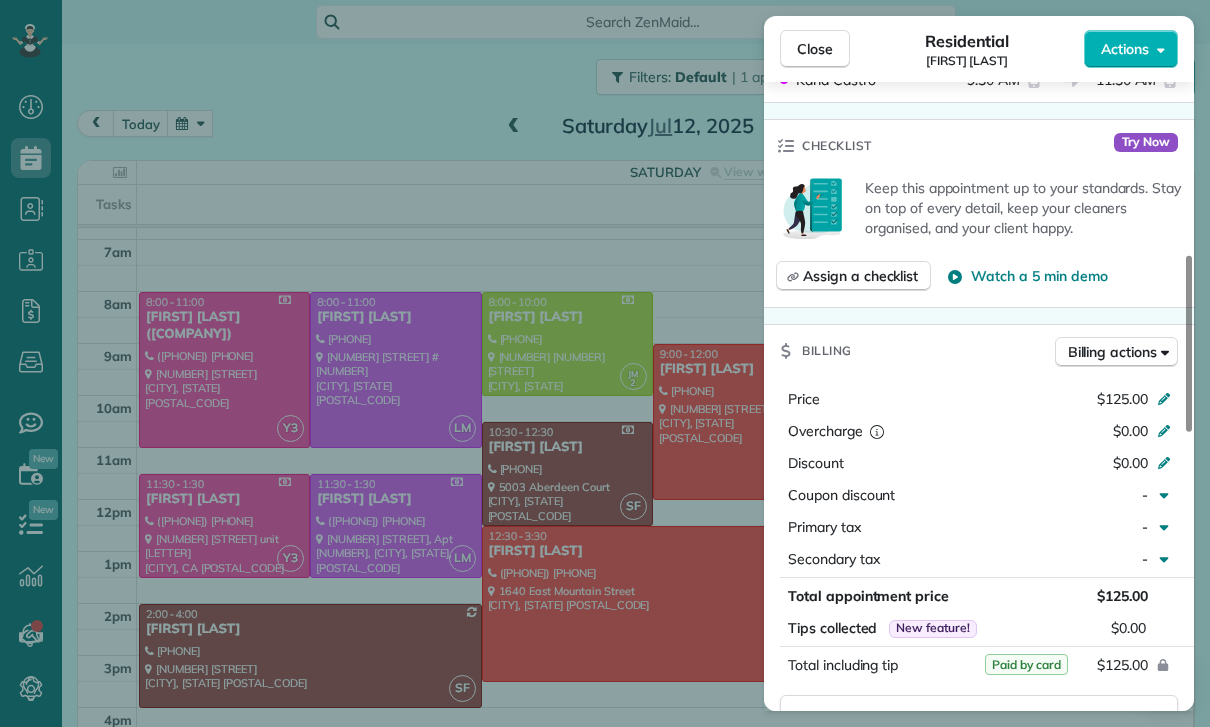 scroll, scrollTop: 157, scrollLeft: 0, axis: vertical 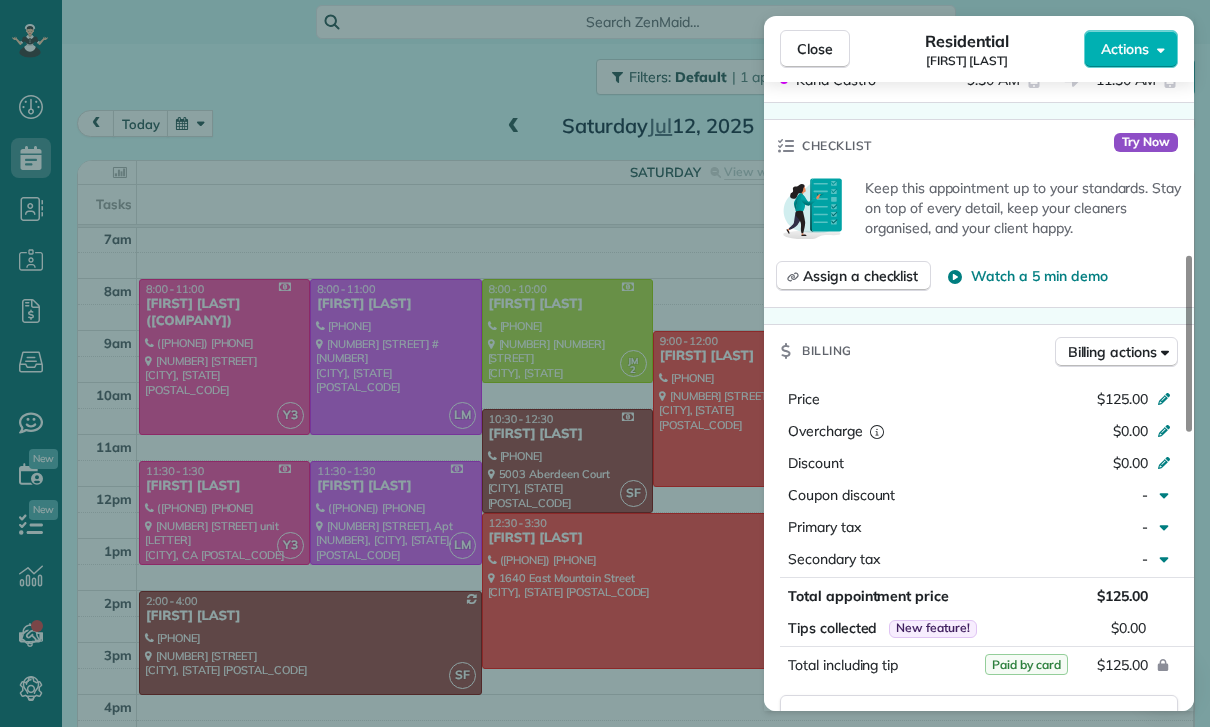 click on "Close Residential [FIRST] [LAST] Actions Status Yet to Confirm [FIRST] [LAST] · Open profile Mobile [PHONE] Copy No email on record Add email View Details Residential [DAY_OF_WEEK], [MONTH] [DAY], [YEAR] ( [TIME_REFERENCE] ) [TIME] [TIME] [DURATION] Repeats every [NUMBER] weeks Edit recurring service Previous ([MONTH] [DAY]) Next ([MONTH] [DAY]) [NUMBER] [STREET] [CITY] [STATE] [POSTAL_CODE] Open access information Service was not rated yet Cleaners Time in and out Assign Invite Team [FIRST]/[FIRST] Cleaners [FIRST] [LAST] [TIME] [TIME] Checklist Try Now Keep this appointment up to your standards. Stay on top of every detail, keep your cleaners organised, and your client happy. Assign a checklist Watch a 5 min demo Billing Billing actions Price [PRICE] Overcharge [PRICE] Discount [PRICE] Coupon discount - Primary tax - Secondary tax - Total appointment price [PRICE] Tips collected New feature! [PRICE] Paid by card Total including tip [PRICE] Get paid online in no-time! Send an invoice and reward your cleaners with tips Charge customer credit card" at bounding box center (605, 363) 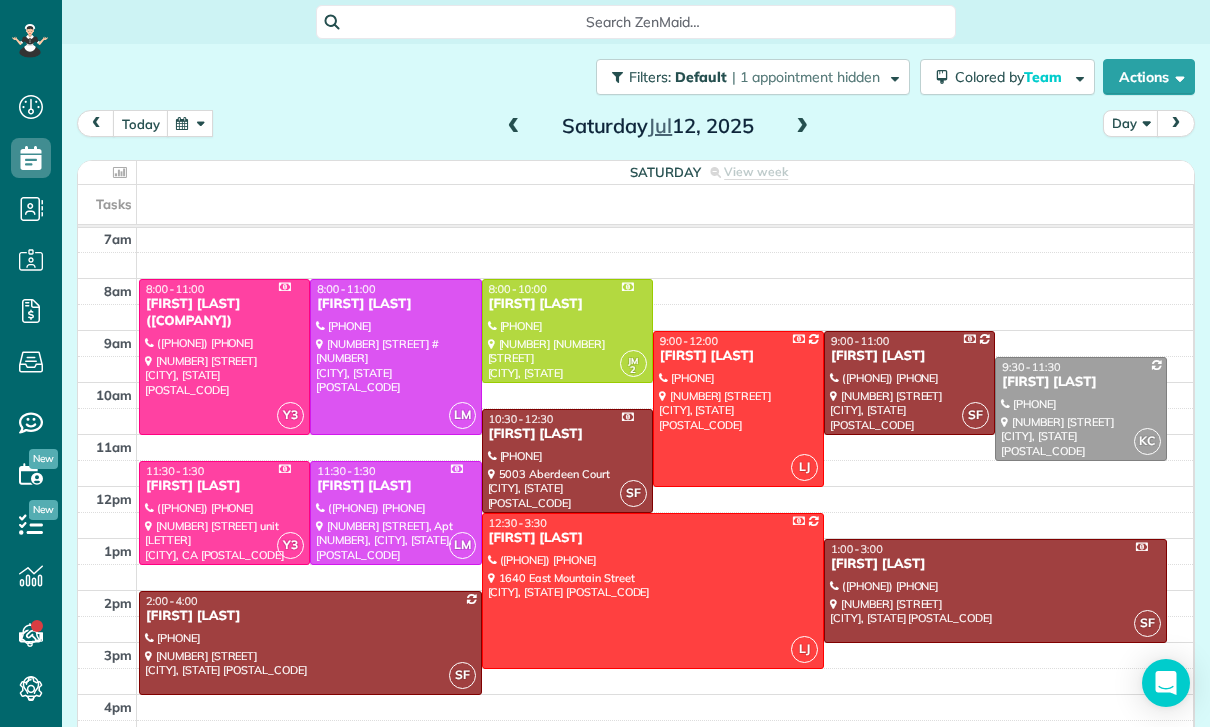 click at bounding box center (190, 123) 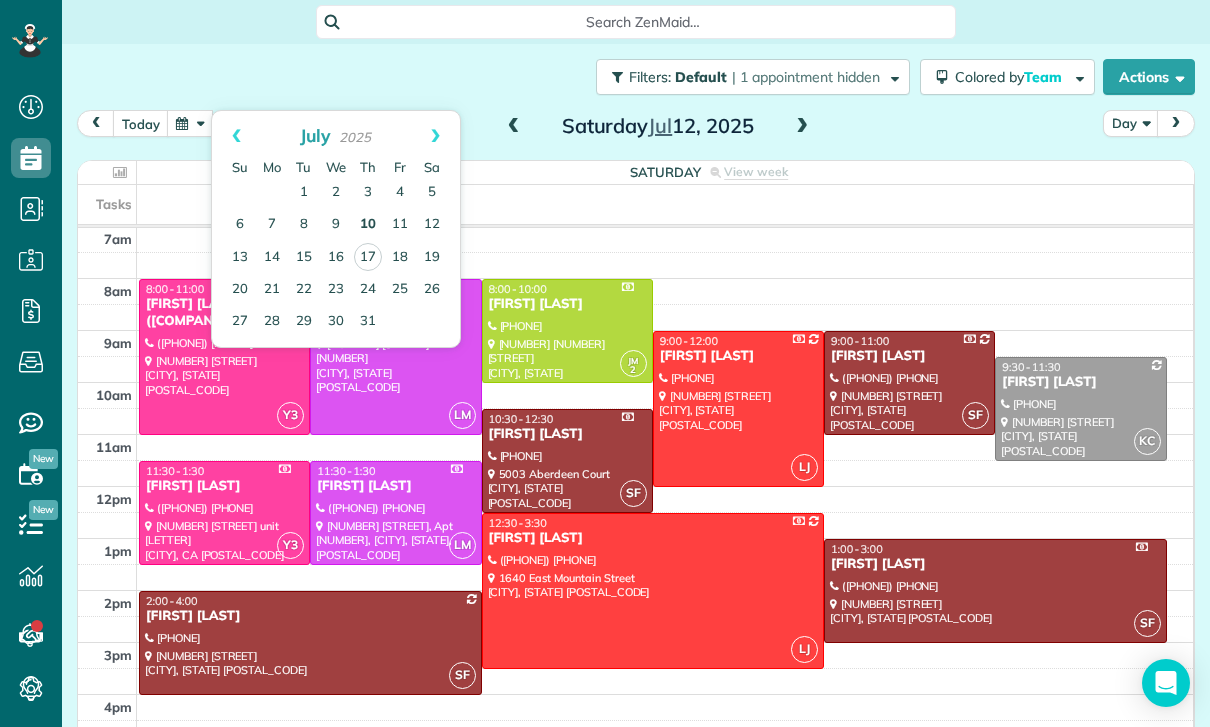click on "10" at bounding box center [368, 225] 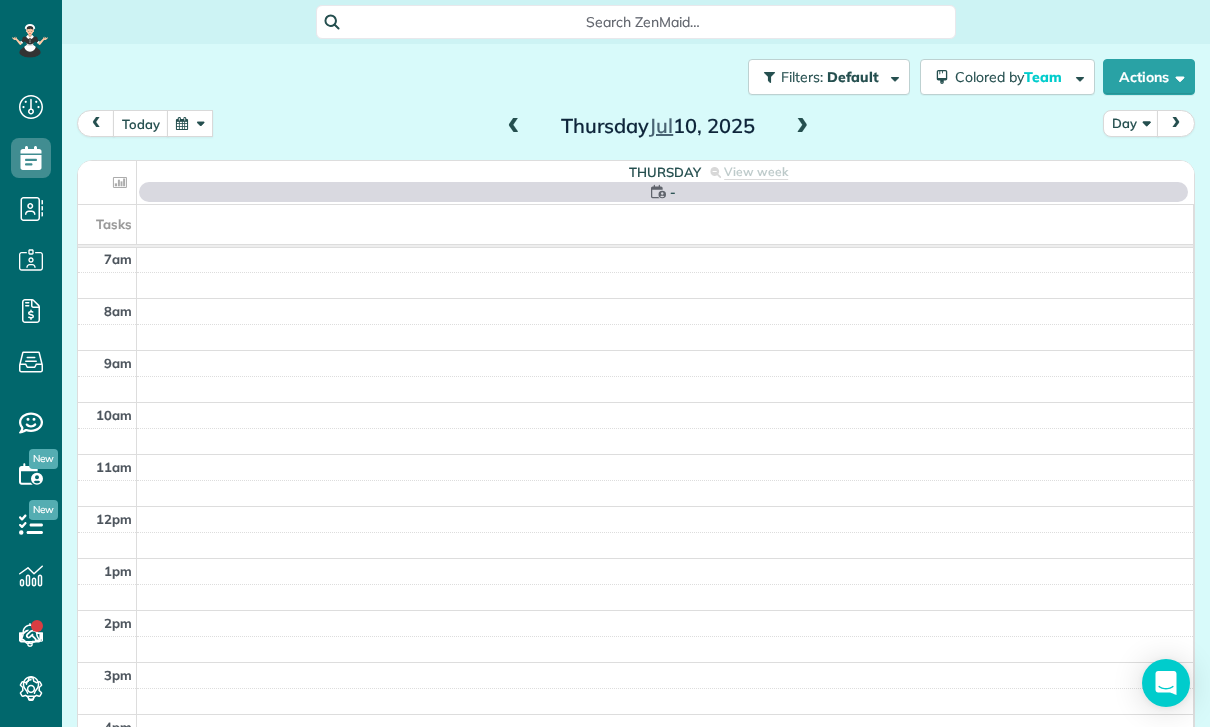 scroll, scrollTop: 157, scrollLeft: 0, axis: vertical 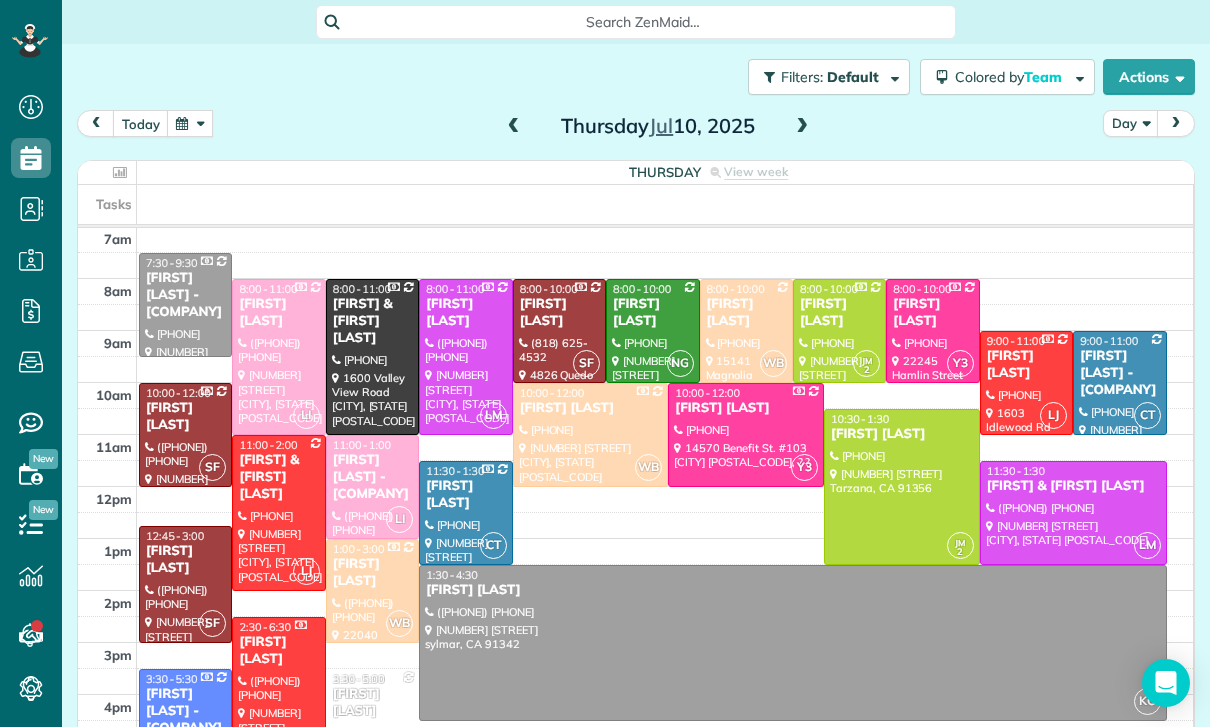 click on "[FIRST] & [FIRST] [LAST]" at bounding box center (278, 477) 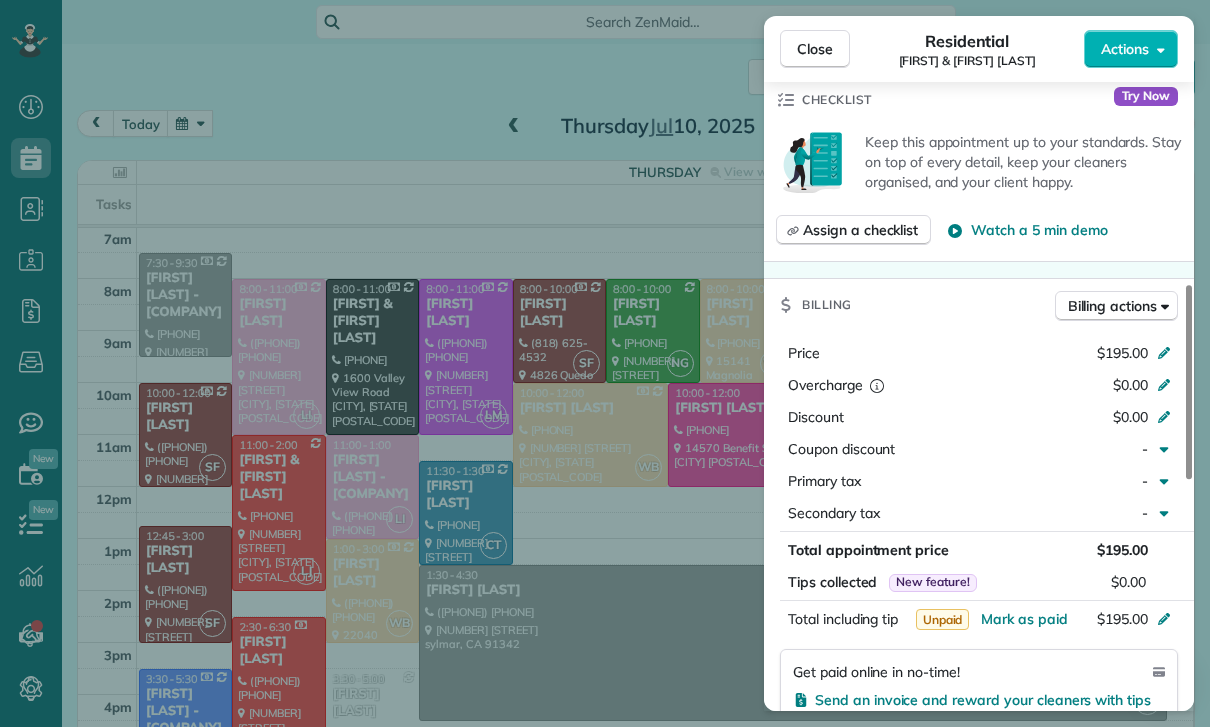 scroll, scrollTop: 719, scrollLeft: 0, axis: vertical 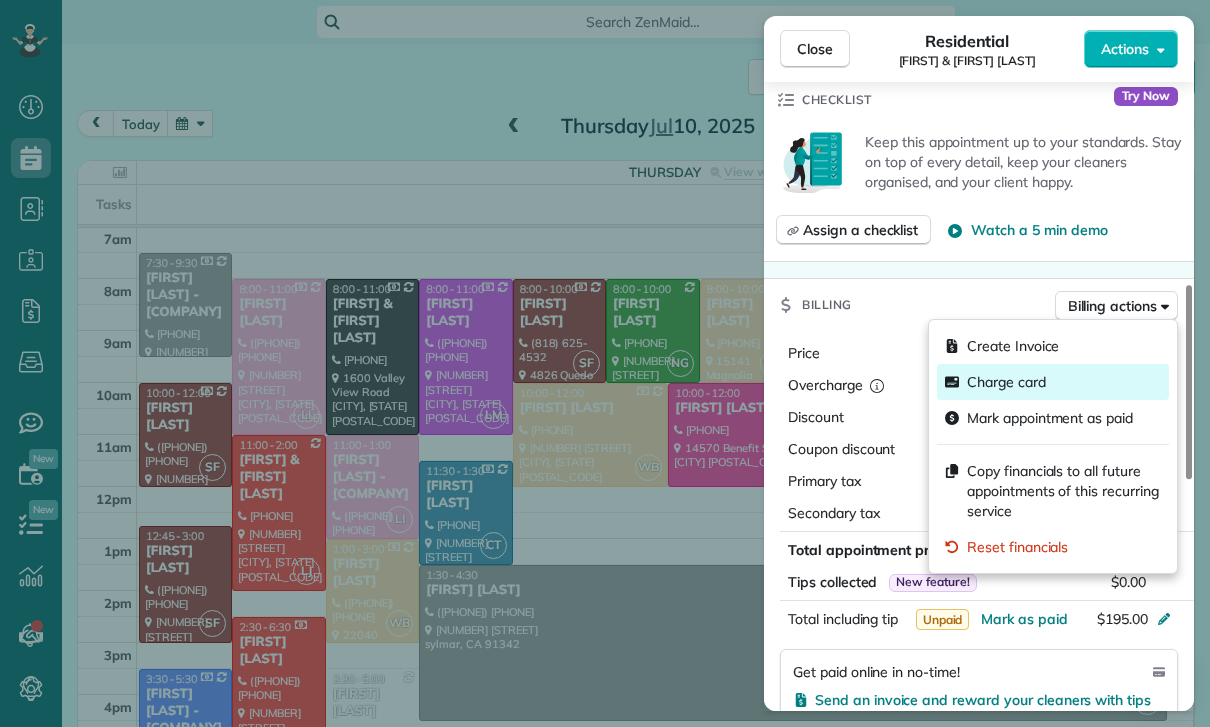 click on "Charge card" at bounding box center (1006, 382) 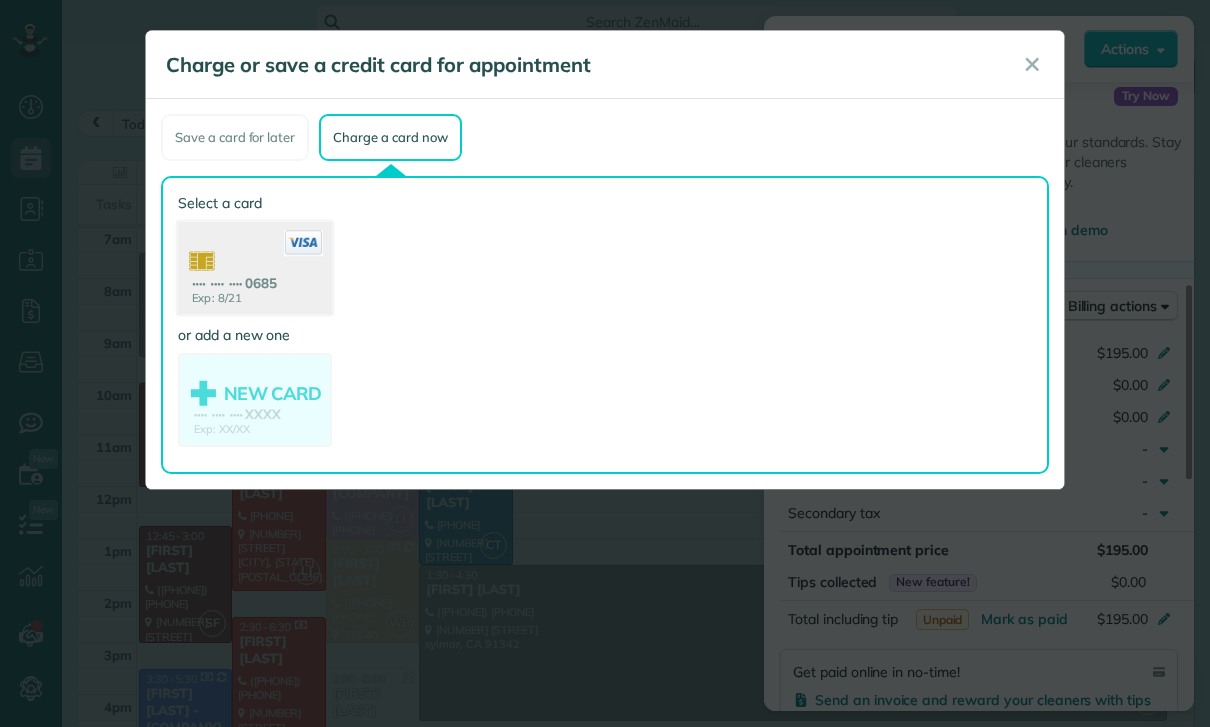 click 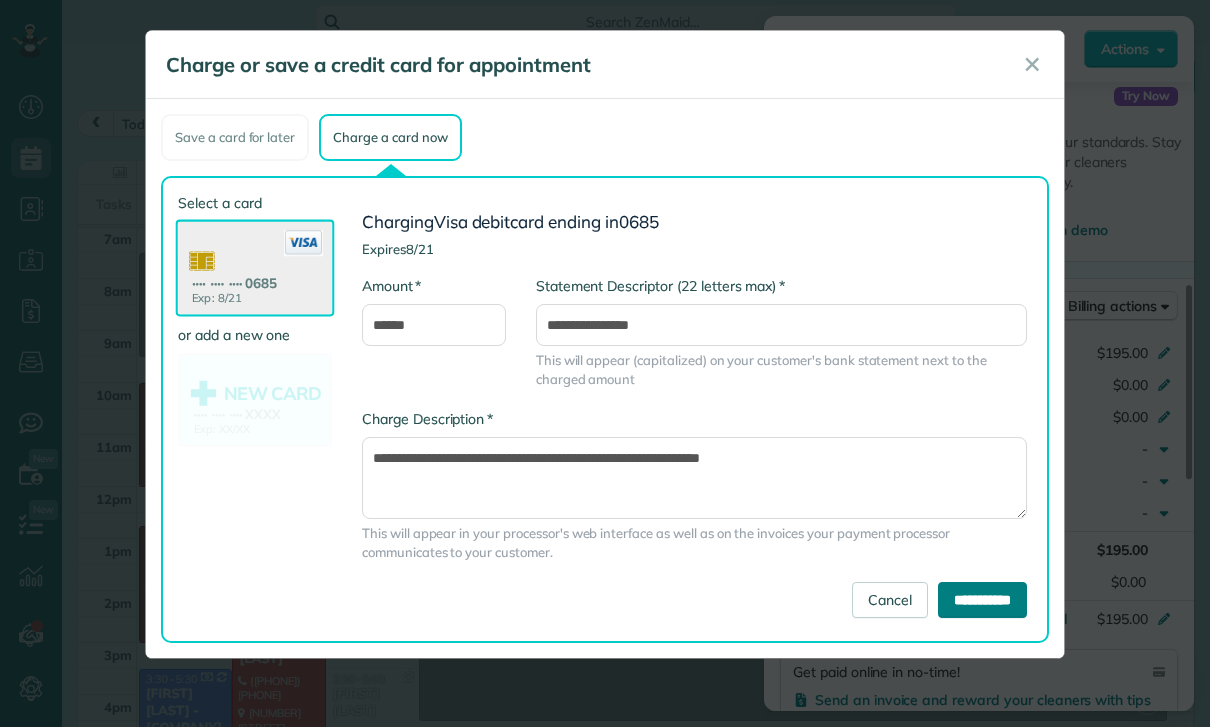 click on "**********" at bounding box center [982, 600] 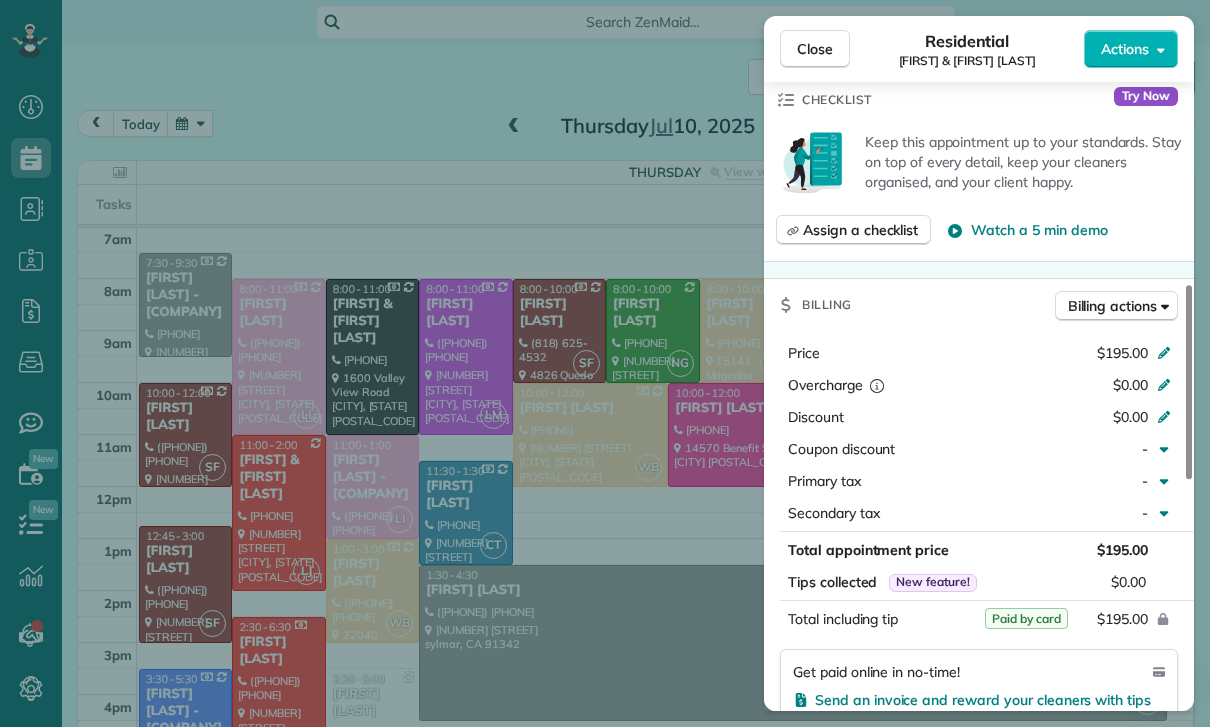 scroll, scrollTop: 157, scrollLeft: 0, axis: vertical 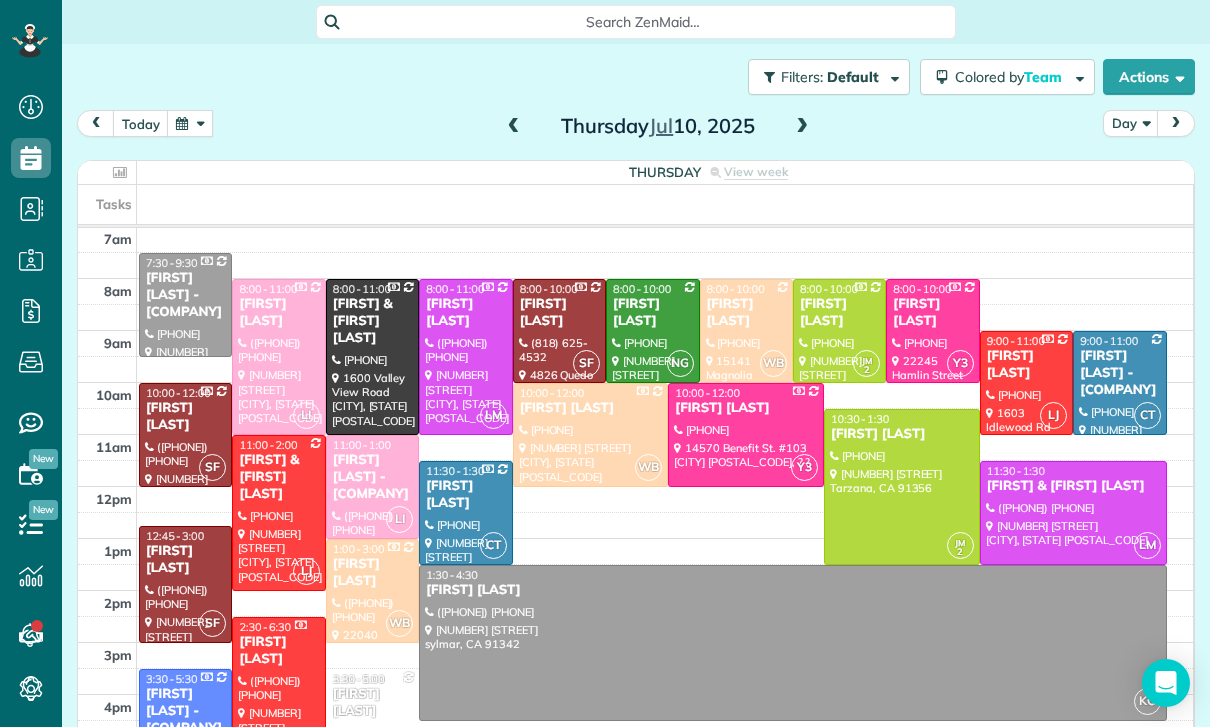 click at bounding box center [792, 643] 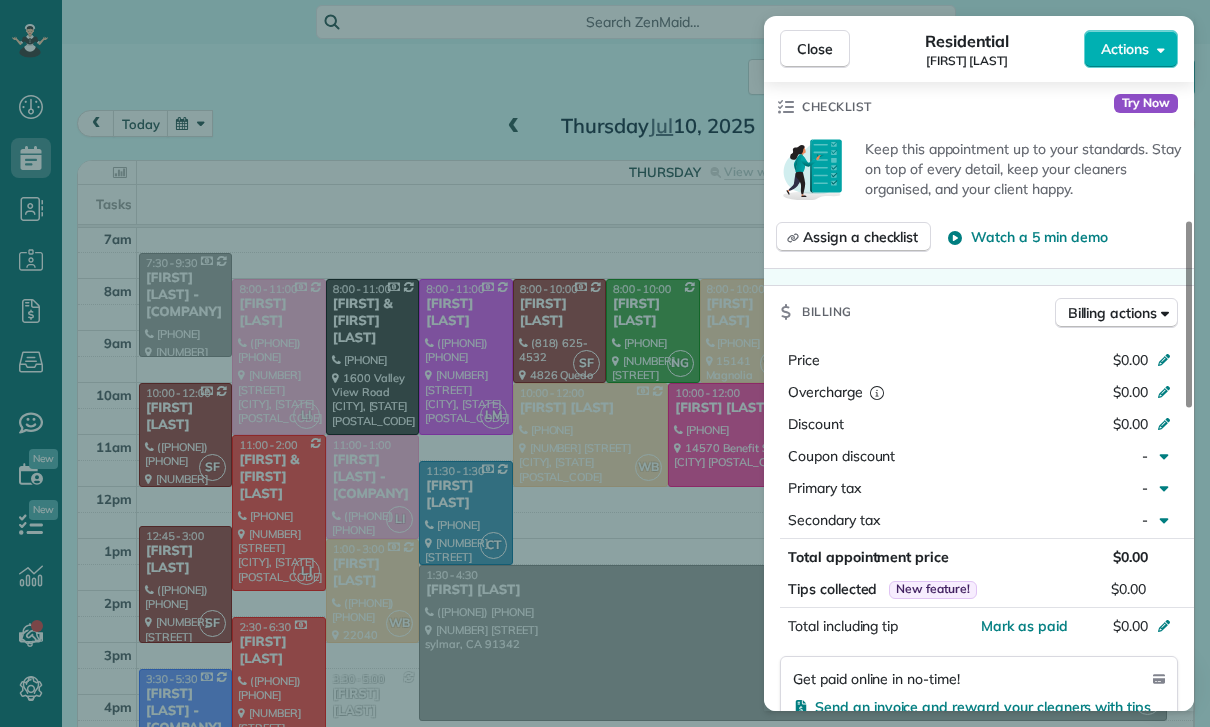 scroll, scrollTop: 705, scrollLeft: 0, axis: vertical 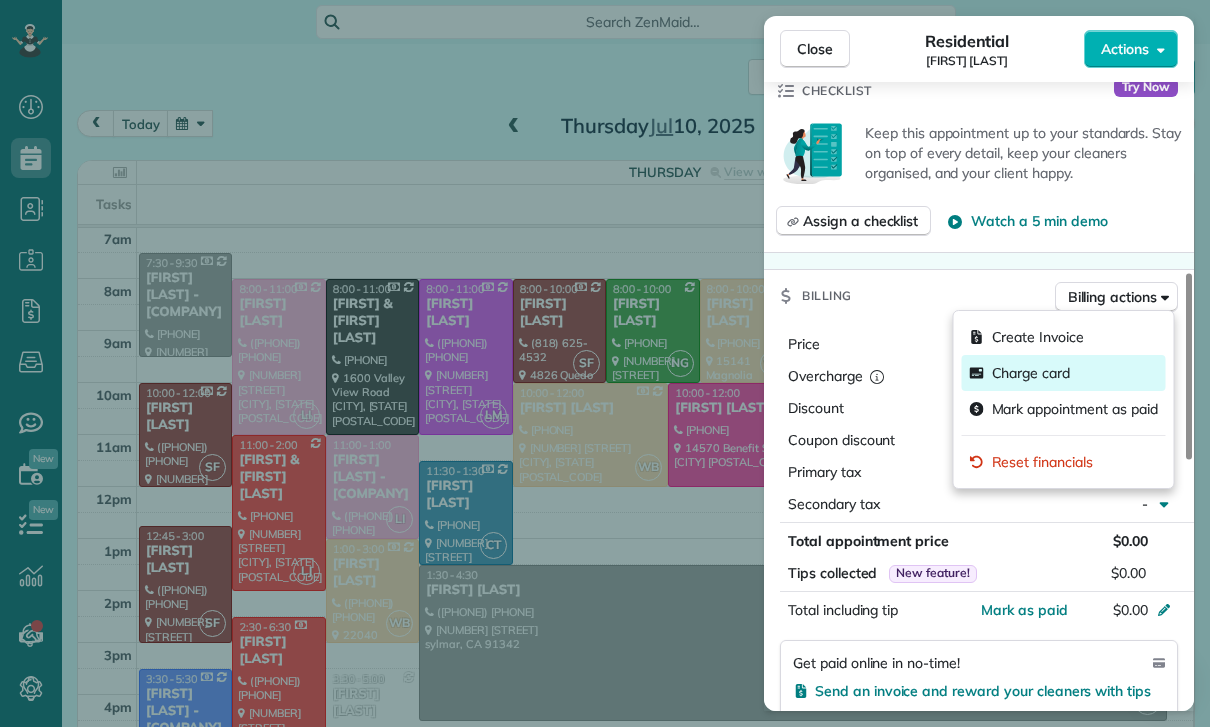 click on "Charge card" at bounding box center (1031, 373) 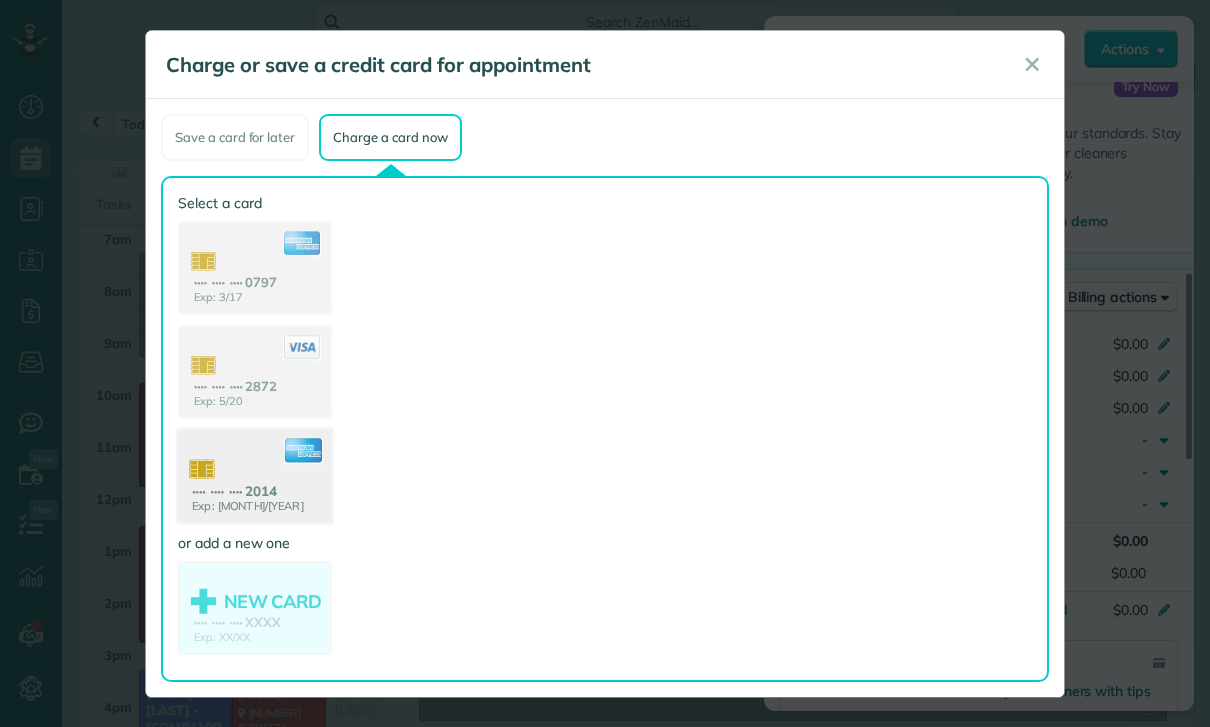 click 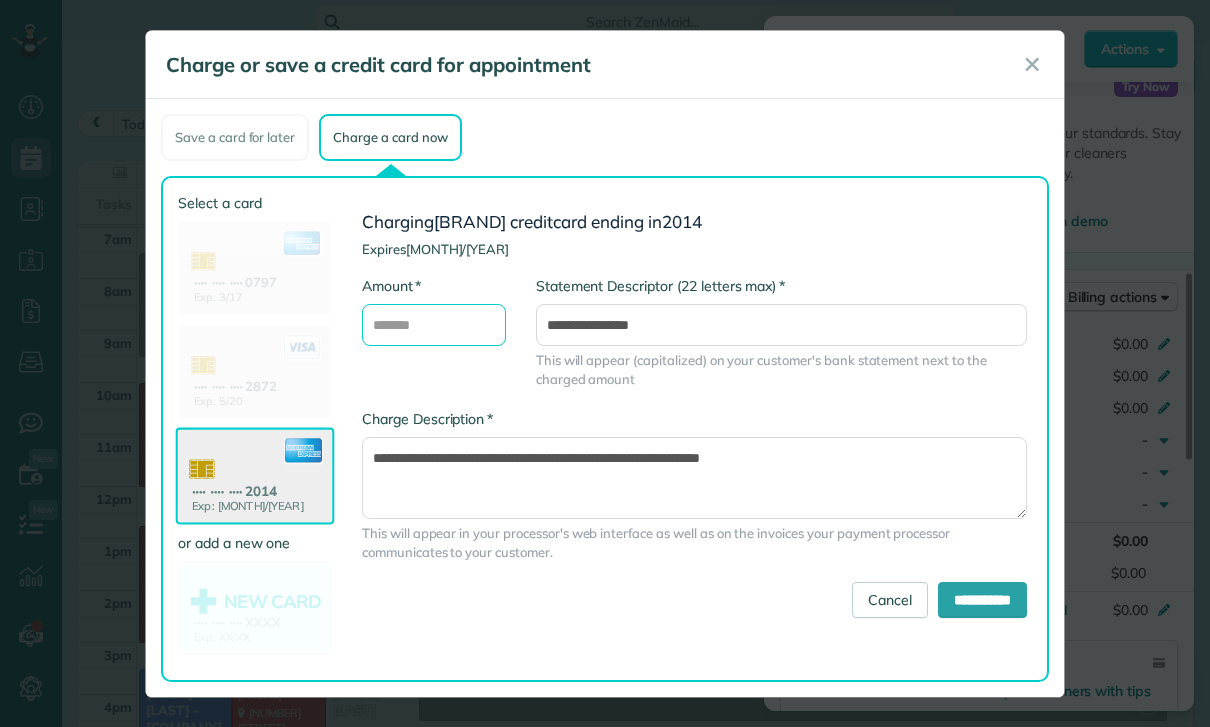 click on "*  Amount" at bounding box center [434, 325] 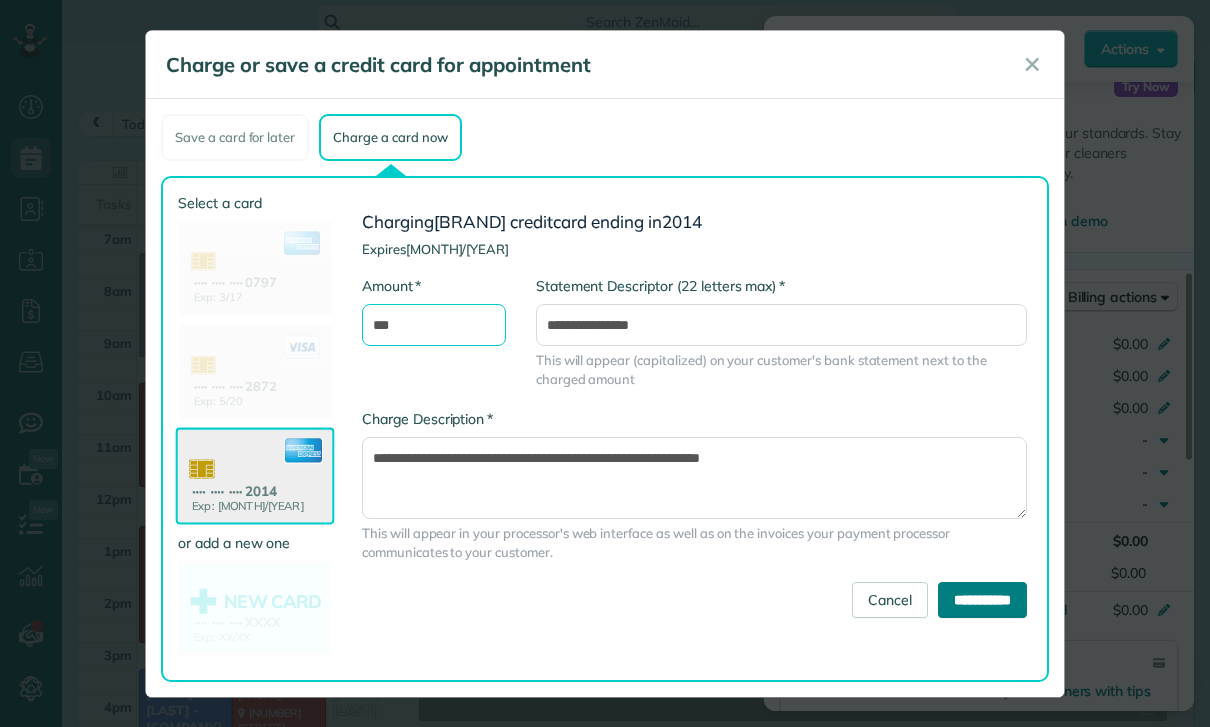 type on "***" 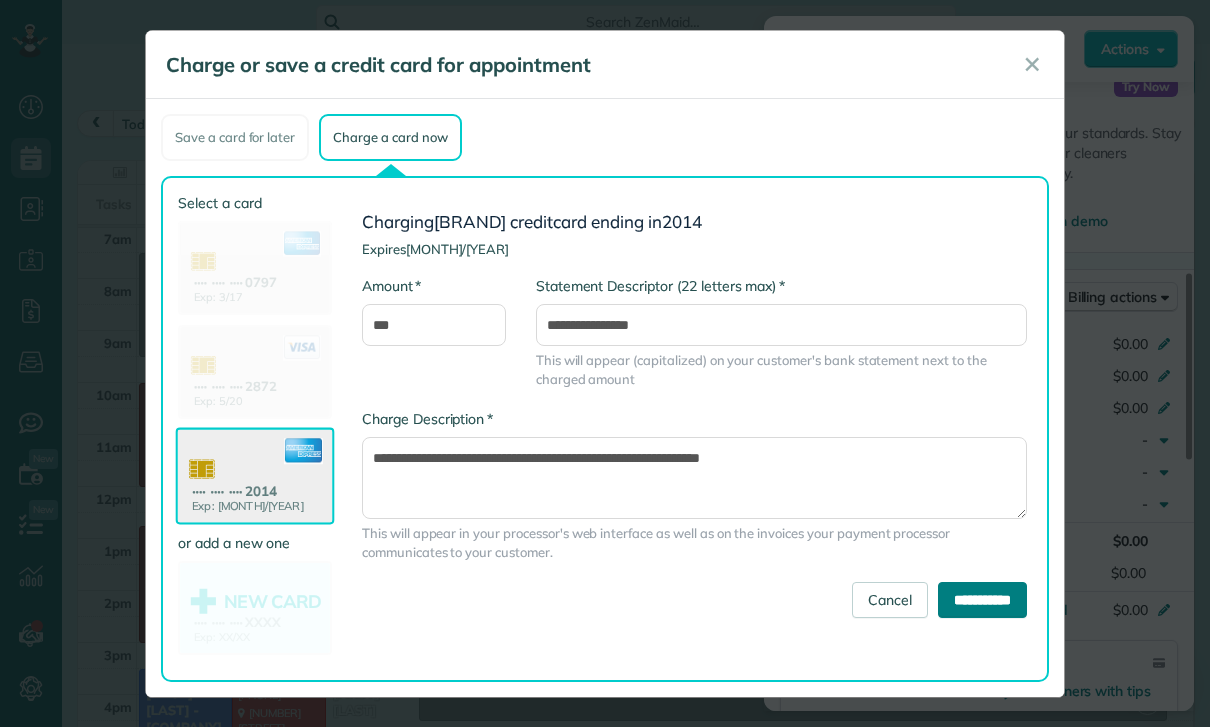 click on "**********" at bounding box center (982, 600) 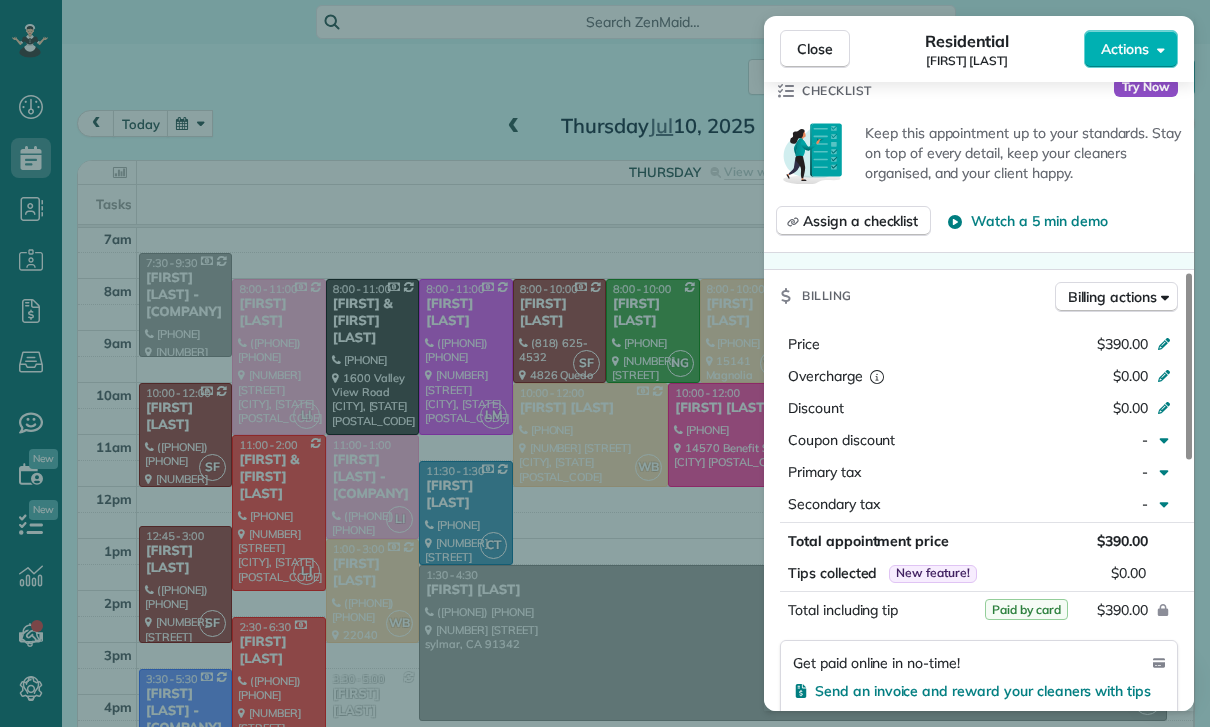 scroll, scrollTop: 157, scrollLeft: 0, axis: vertical 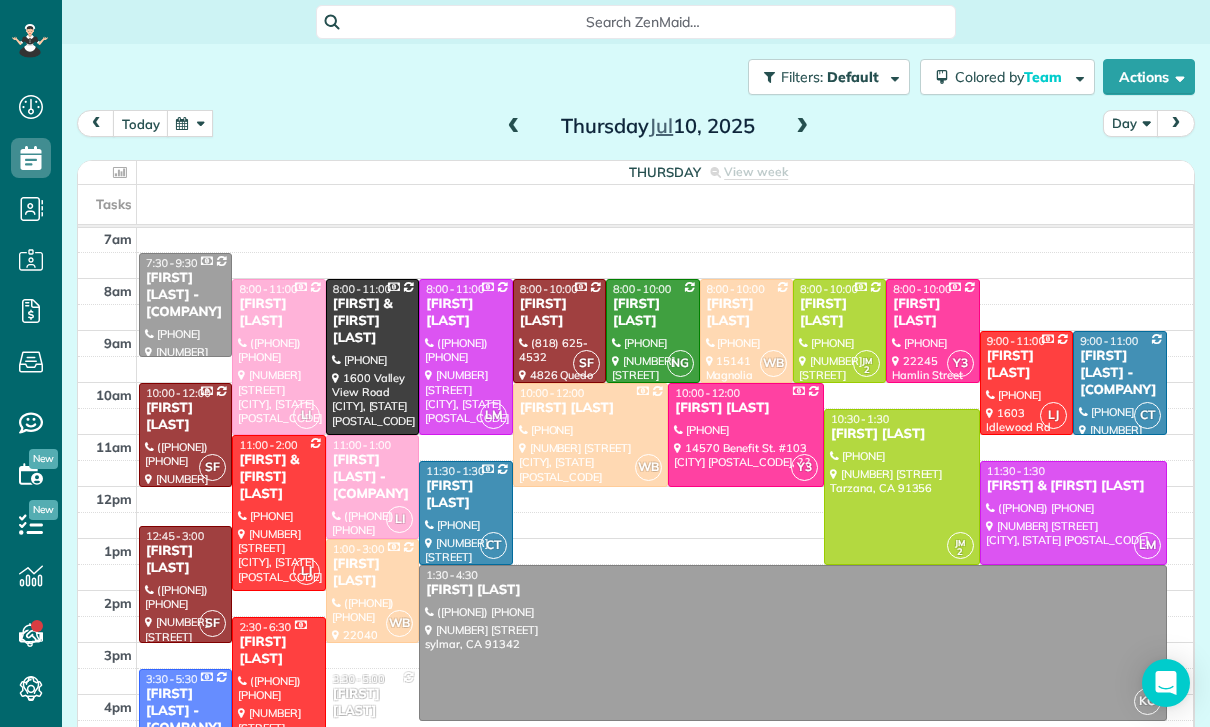 click at bounding box center [802, 127] 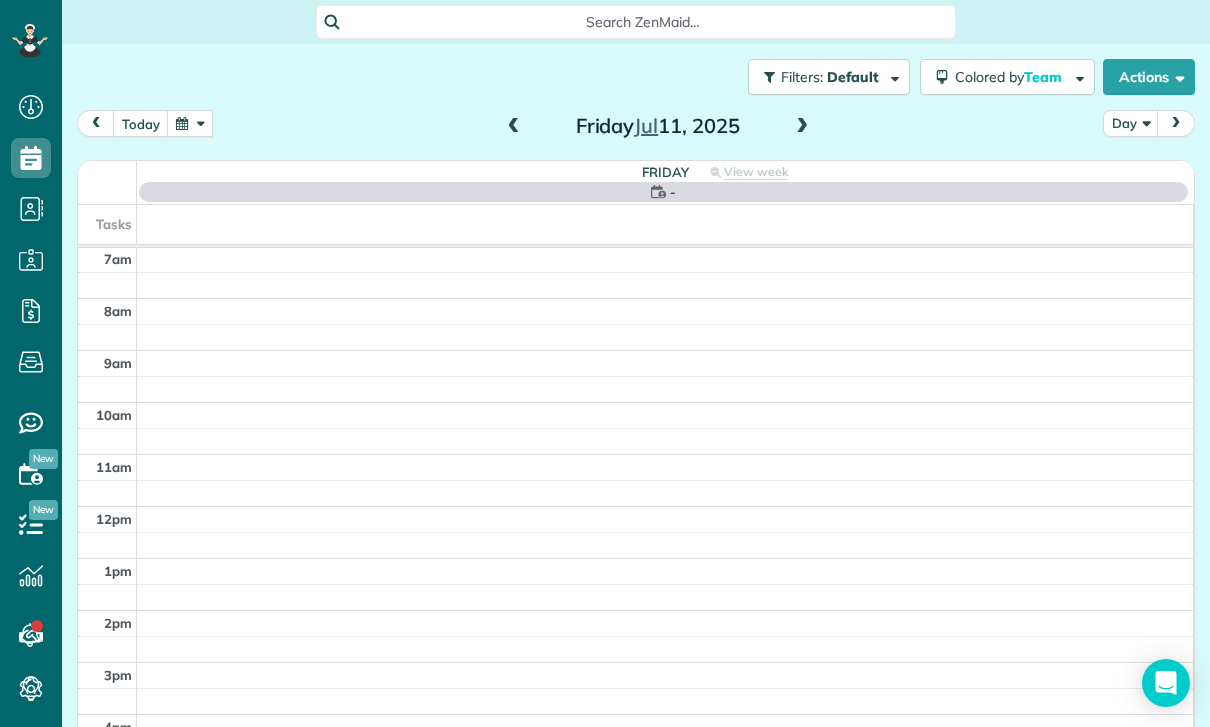 scroll, scrollTop: 157, scrollLeft: 0, axis: vertical 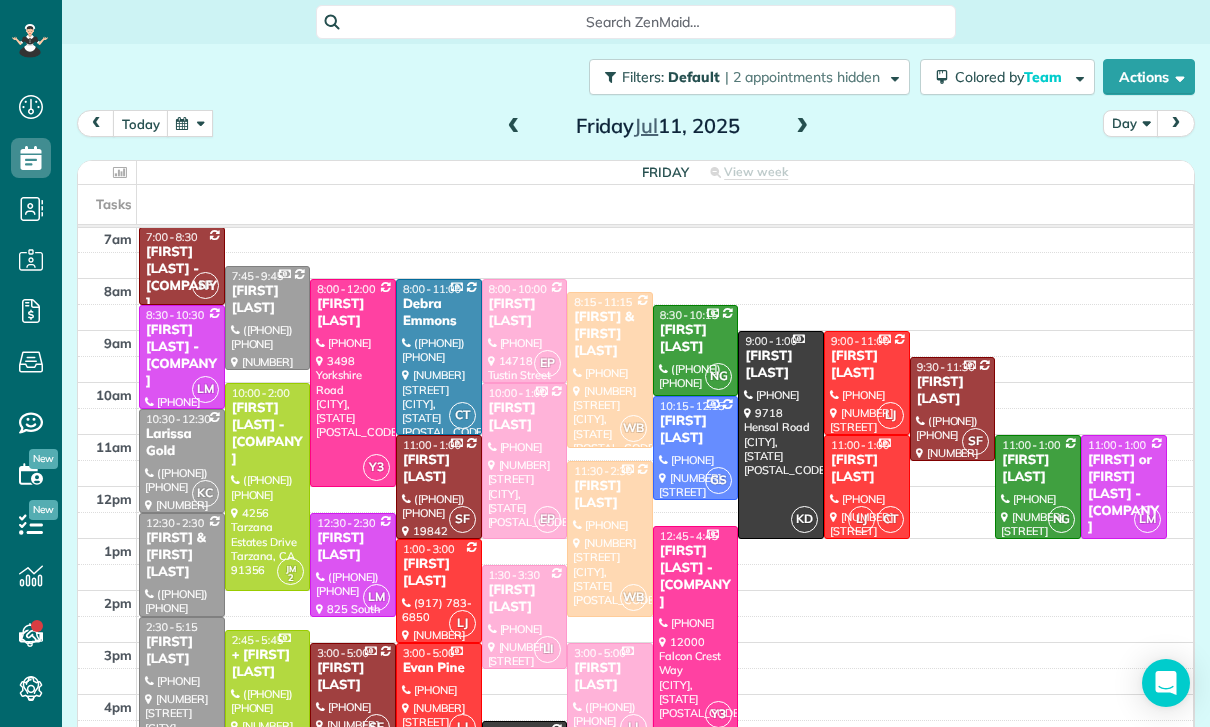 click on "Larissa Gold" at bounding box center (182, 443) 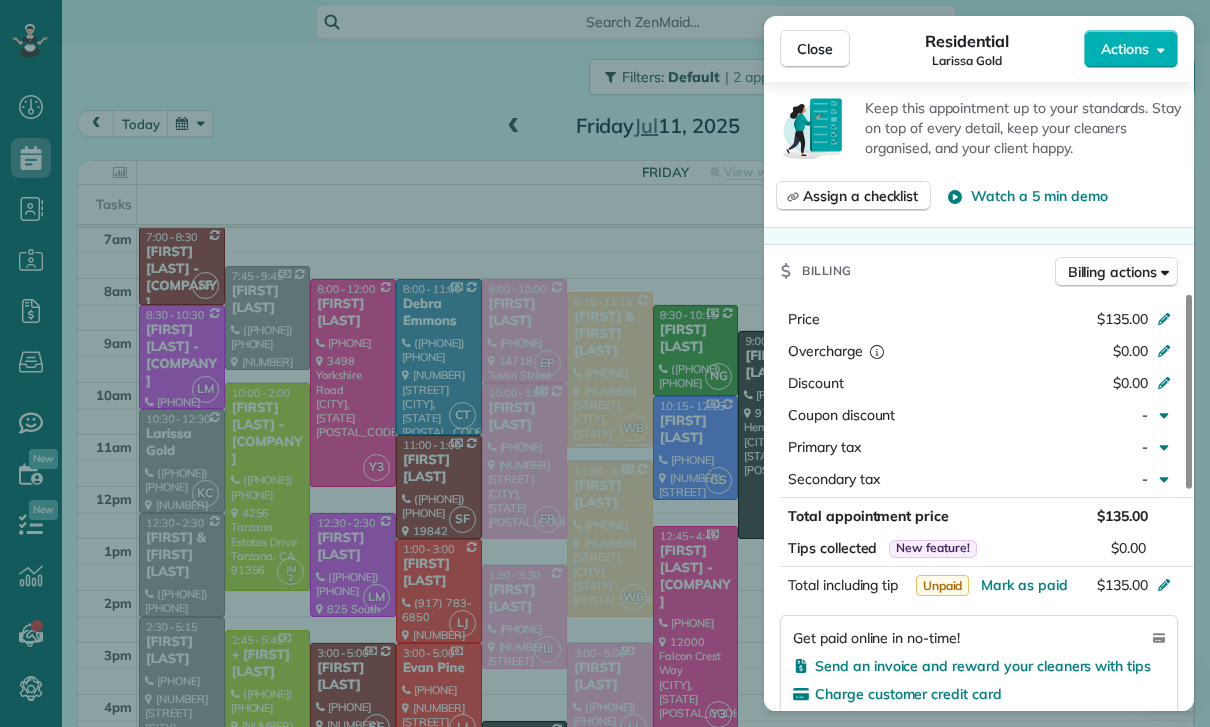 scroll, scrollTop: 753, scrollLeft: 0, axis: vertical 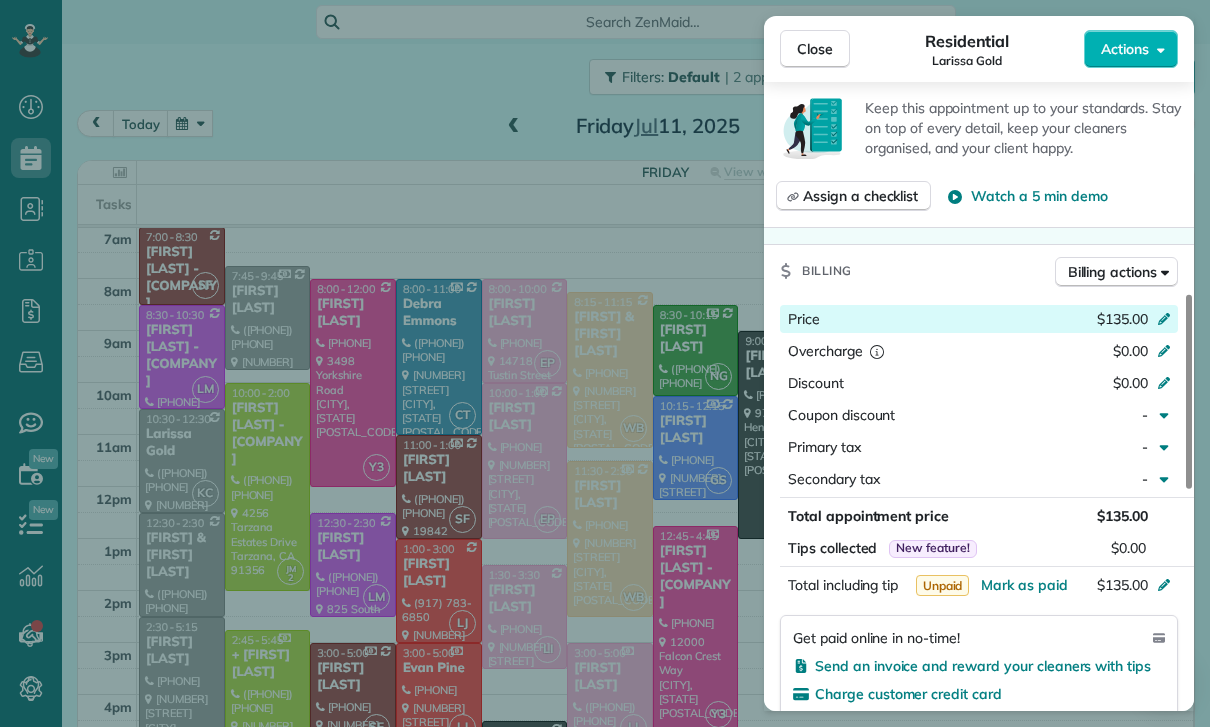 click 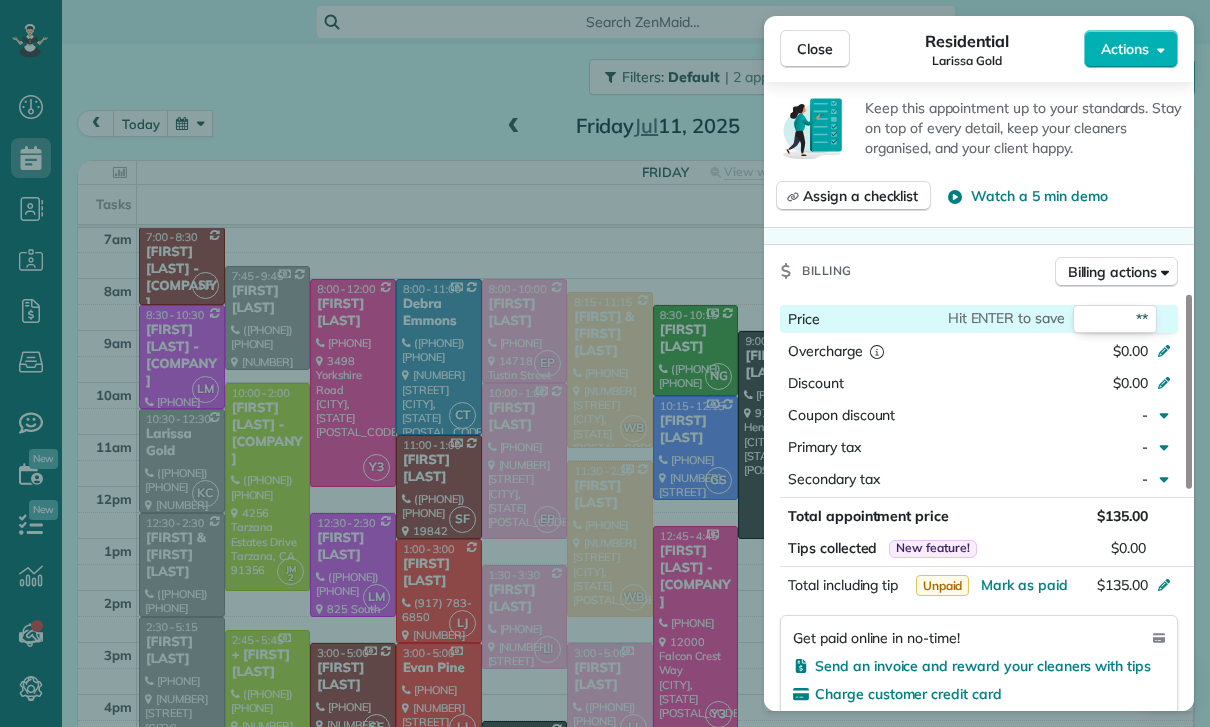 type on "***" 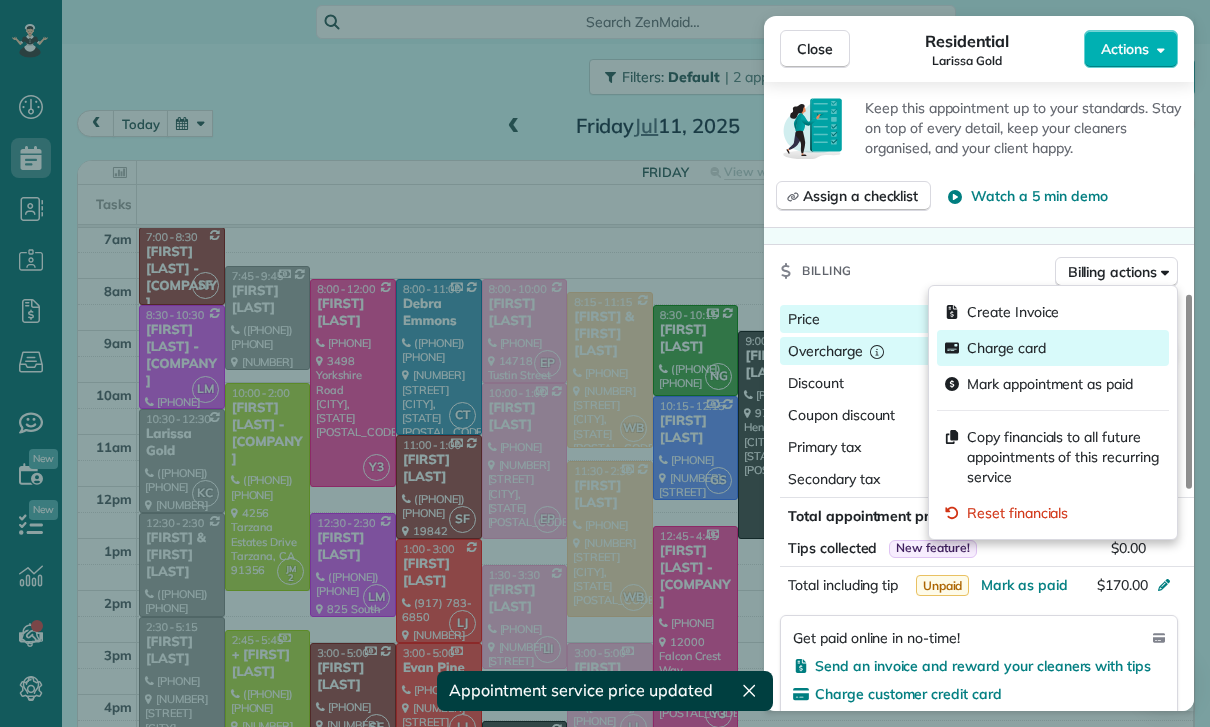 click on "Charge card" at bounding box center [1006, 348] 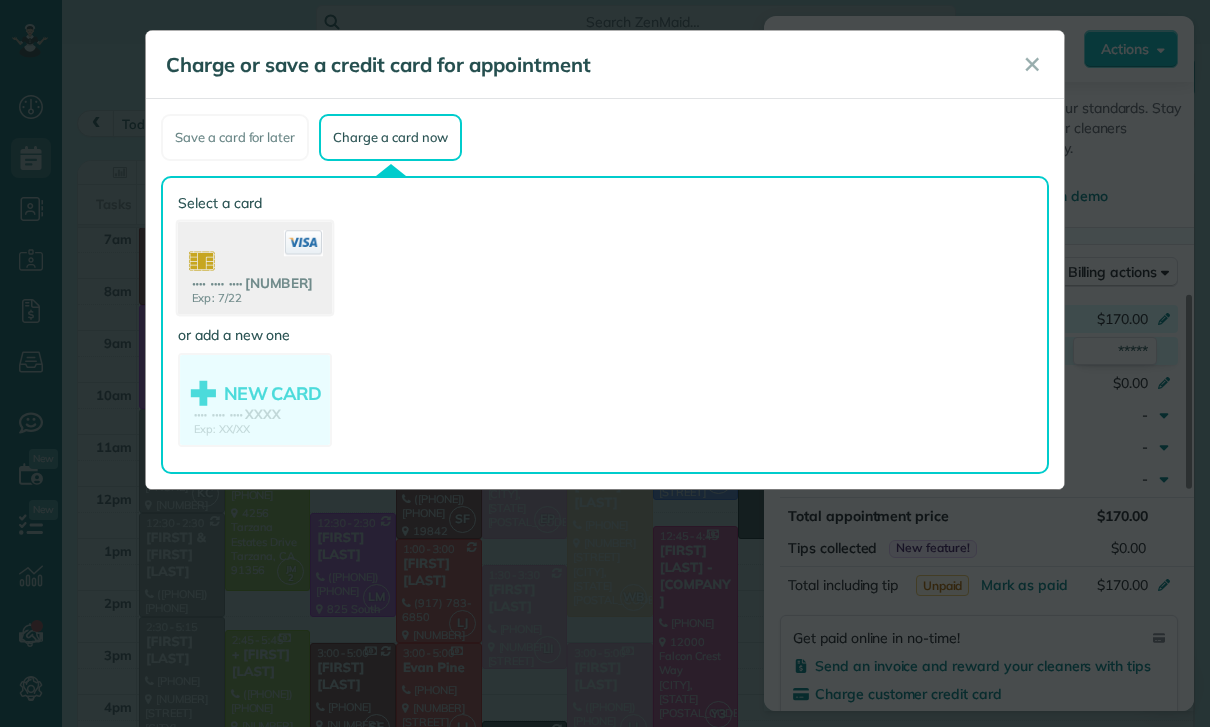 click 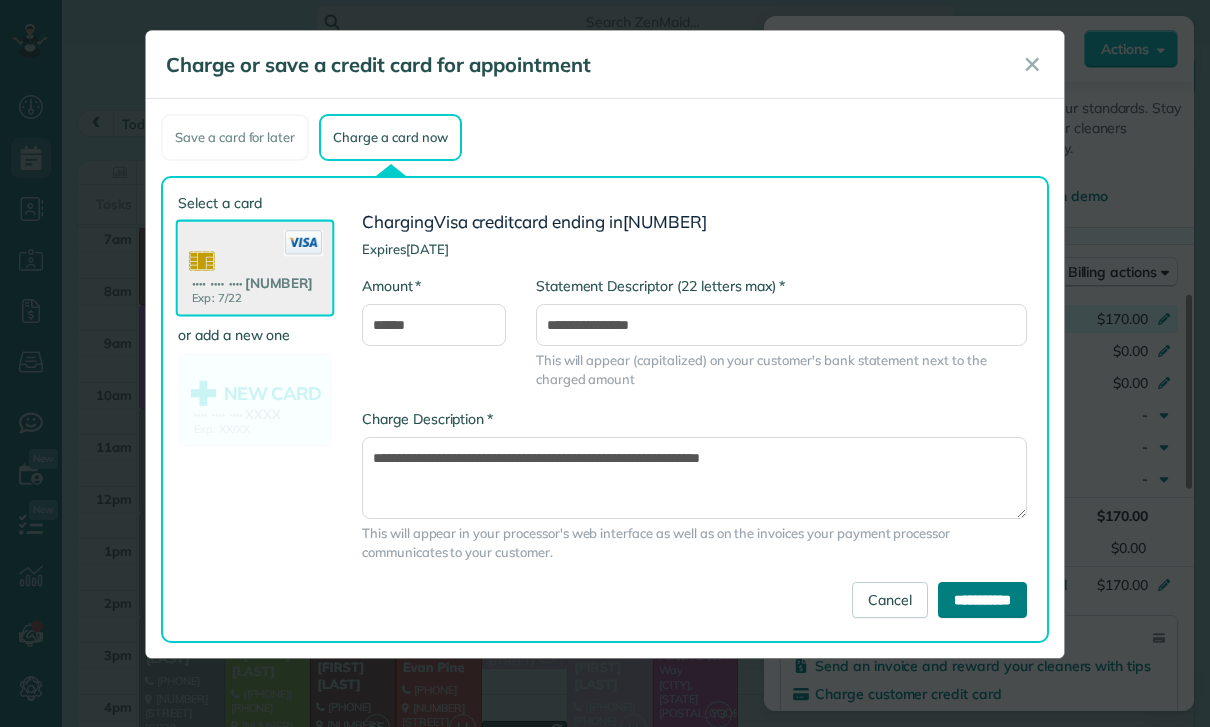 click on "**********" at bounding box center (982, 600) 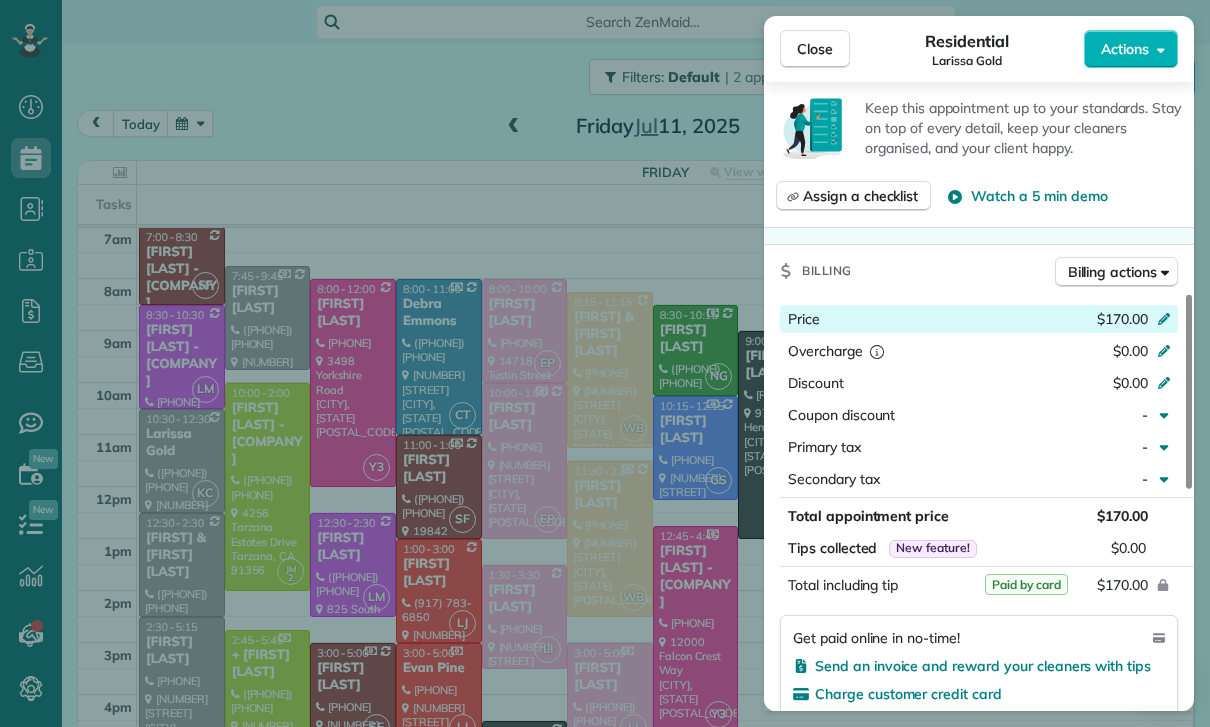scroll, scrollTop: 157, scrollLeft: 0, axis: vertical 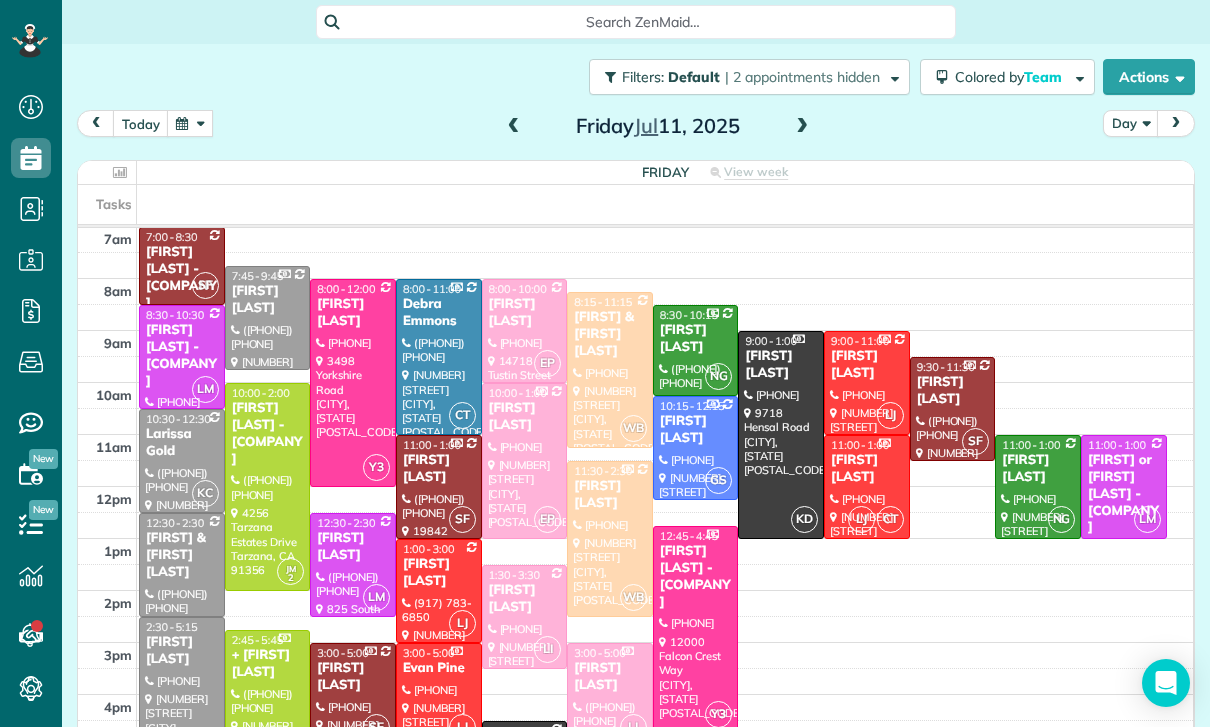 click at bounding box center [190, 123] 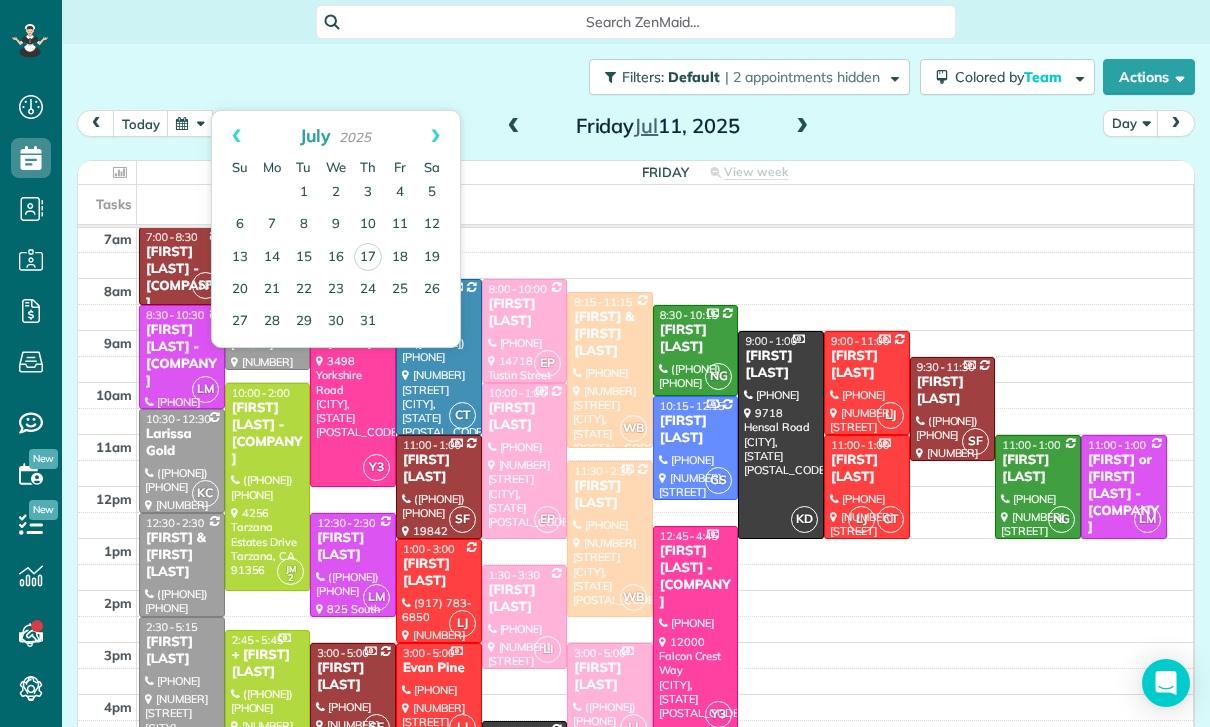 scroll, scrollTop: 157, scrollLeft: 0, axis: vertical 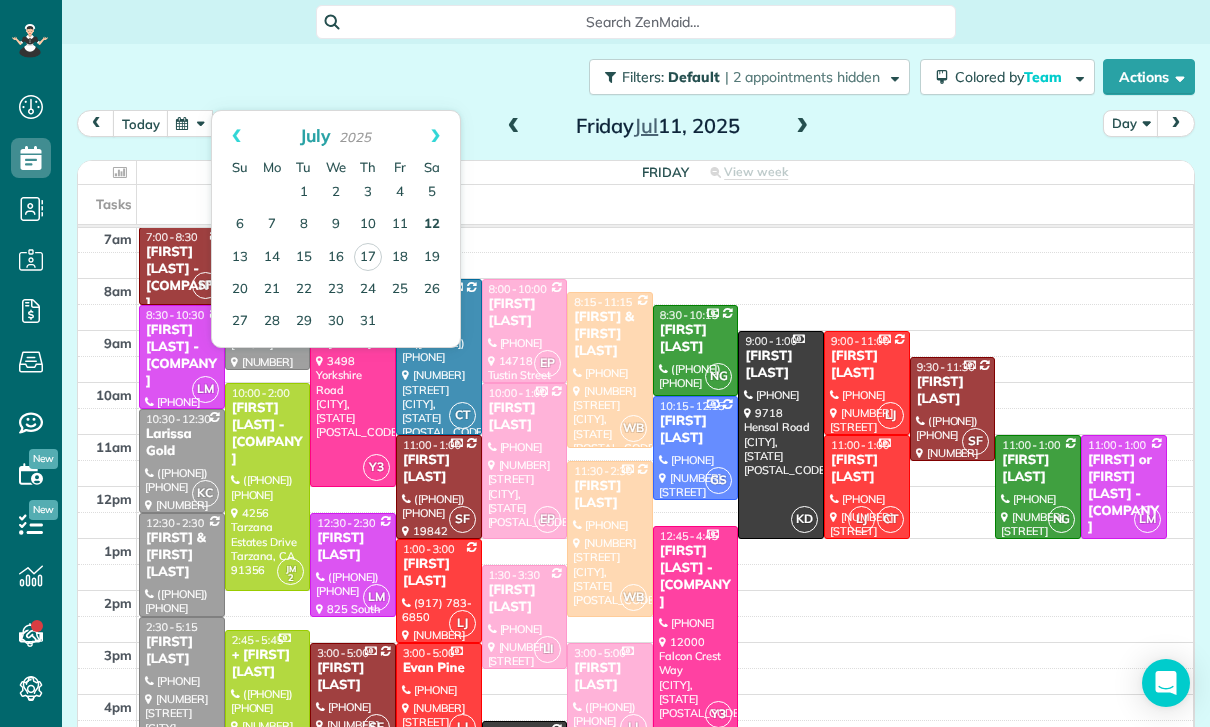 click on "12" at bounding box center [432, 225] 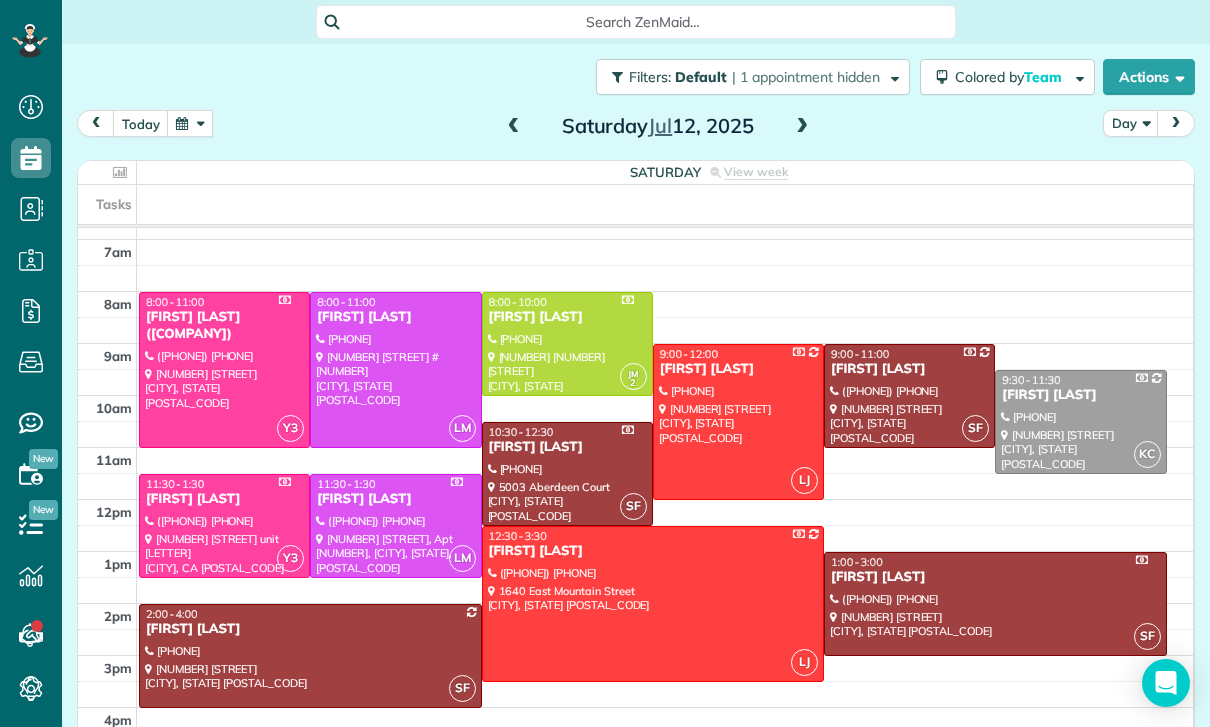 scroll, scrollTop: 157, scrollLeft: 0, axis: vertical 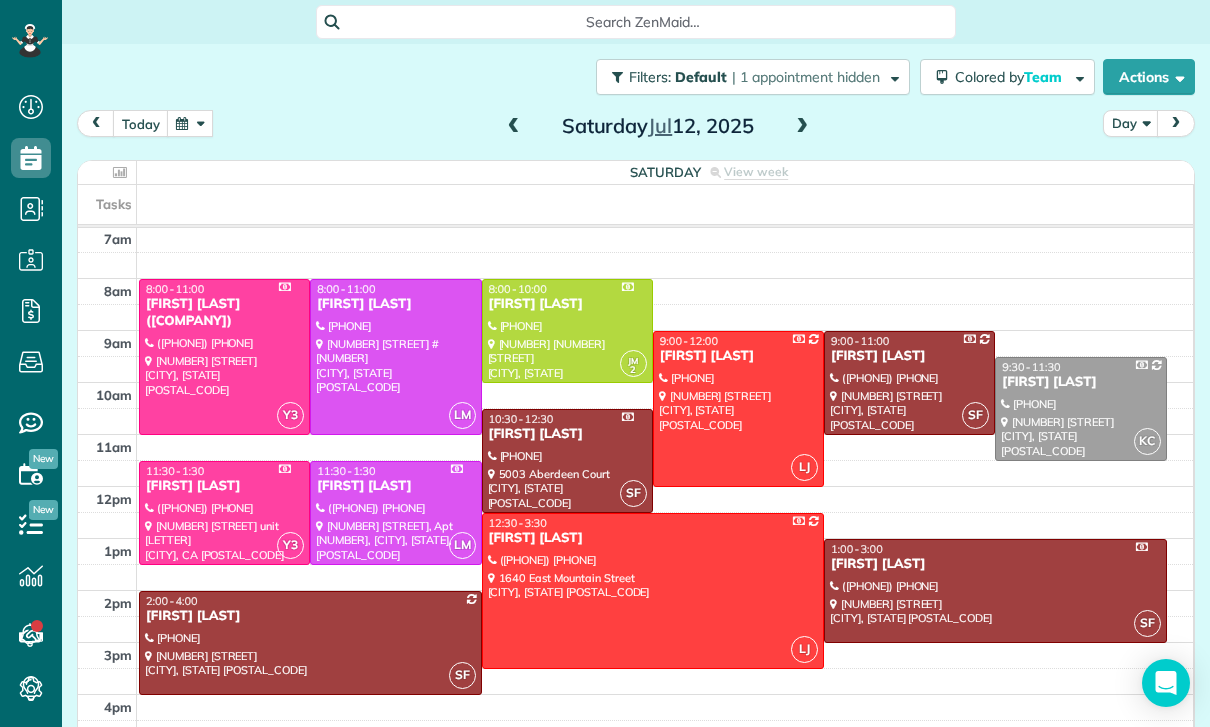 click at bounding box center [190, 123] 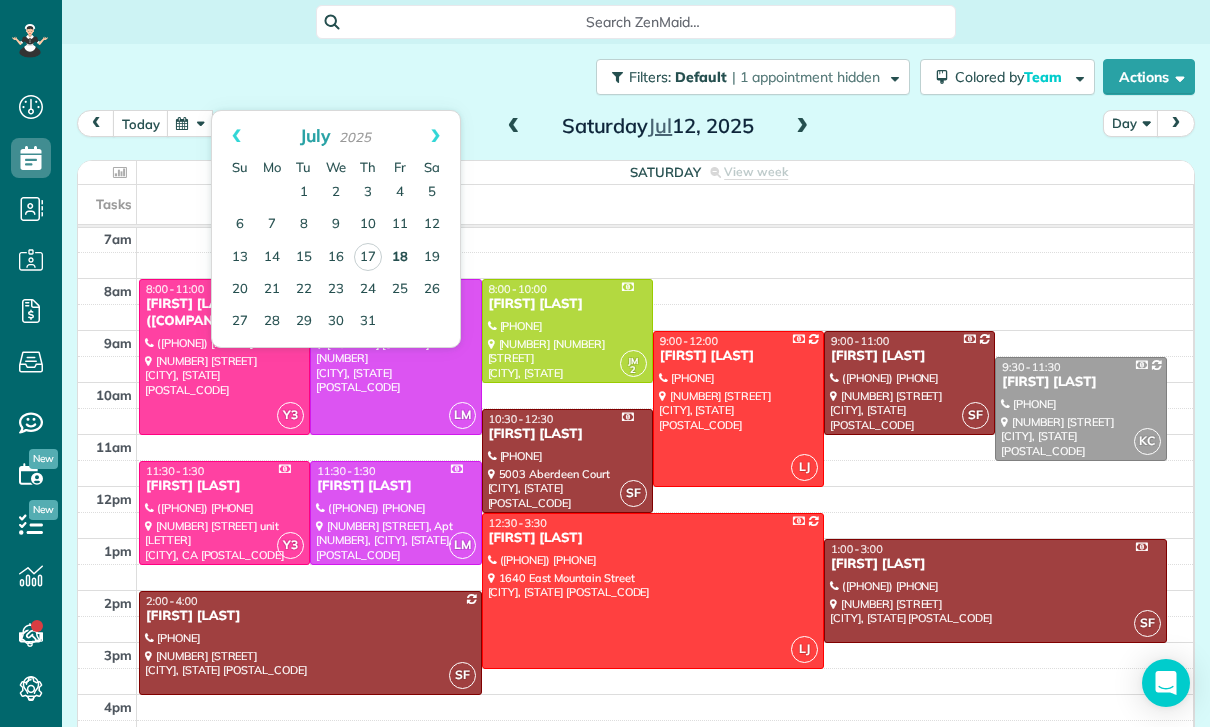 click on "18" at bounding box center [400, 258] 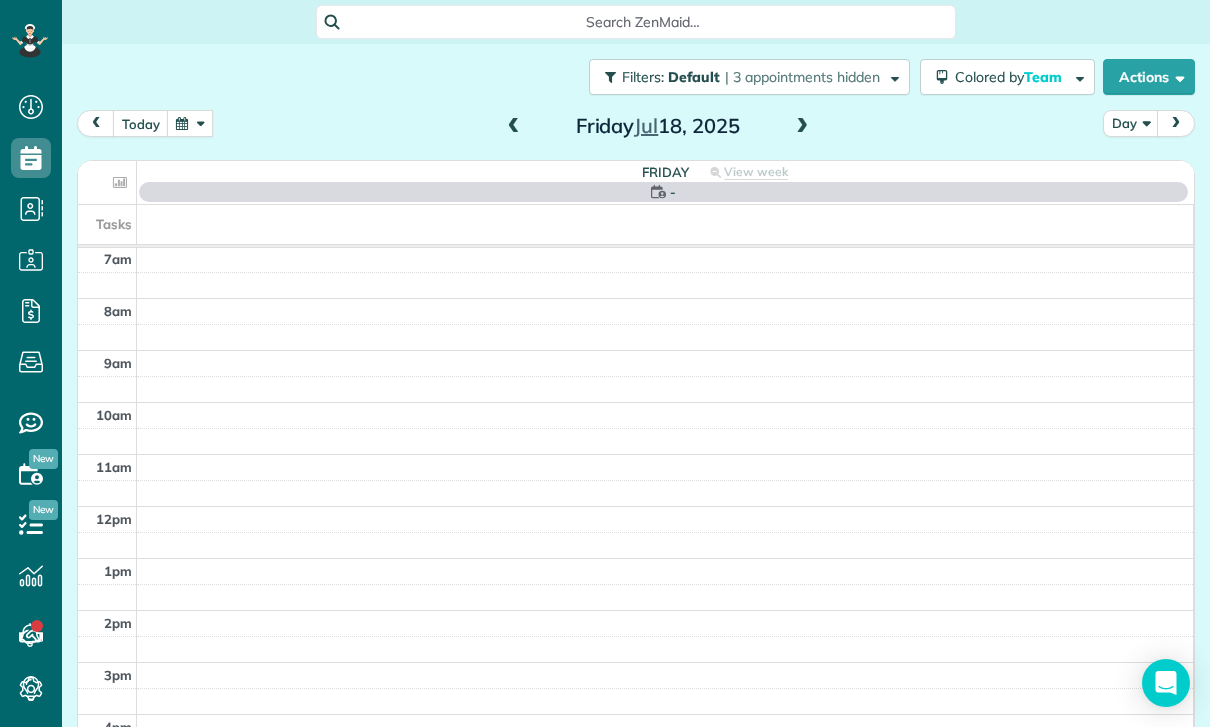 scroll, scrollTop: 157, scrollLeft: 0, axis: vertical 